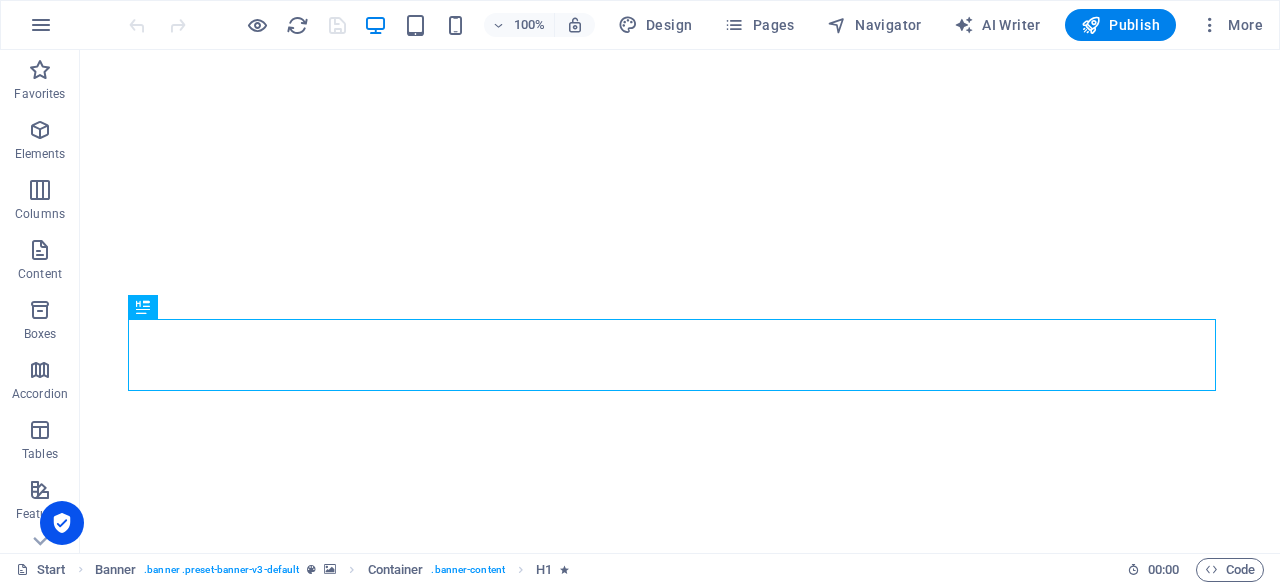 scroll, scrollTop: 0, scrollLeft: 0, axis: both 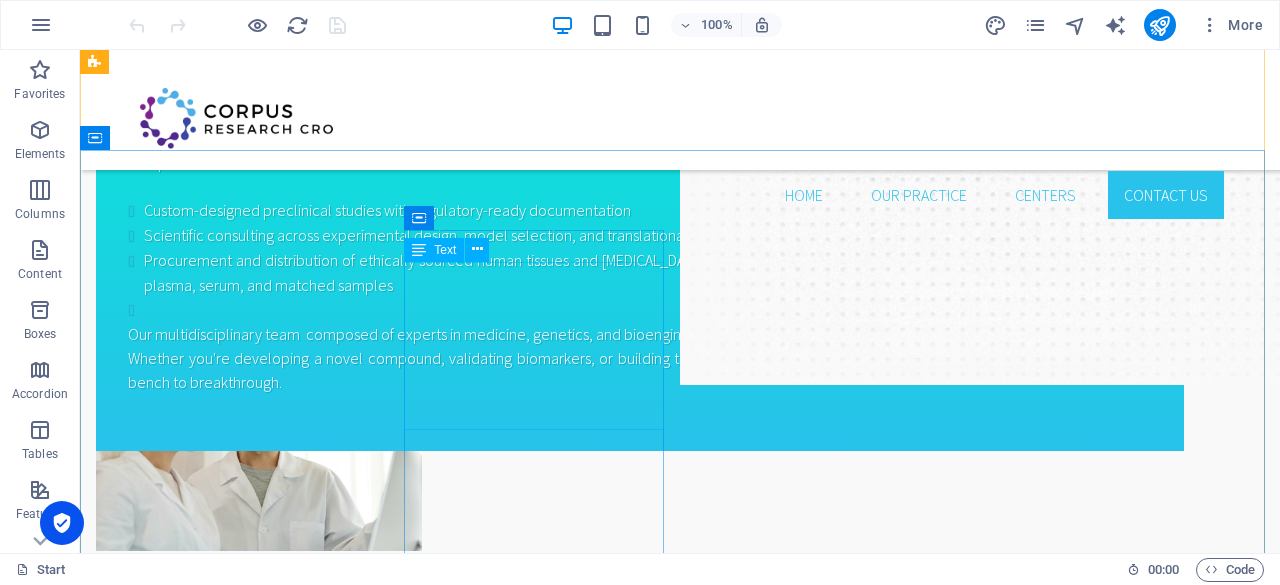 click on "[EMAIL_ADDRESS]" at bounding box center (193, 1344) 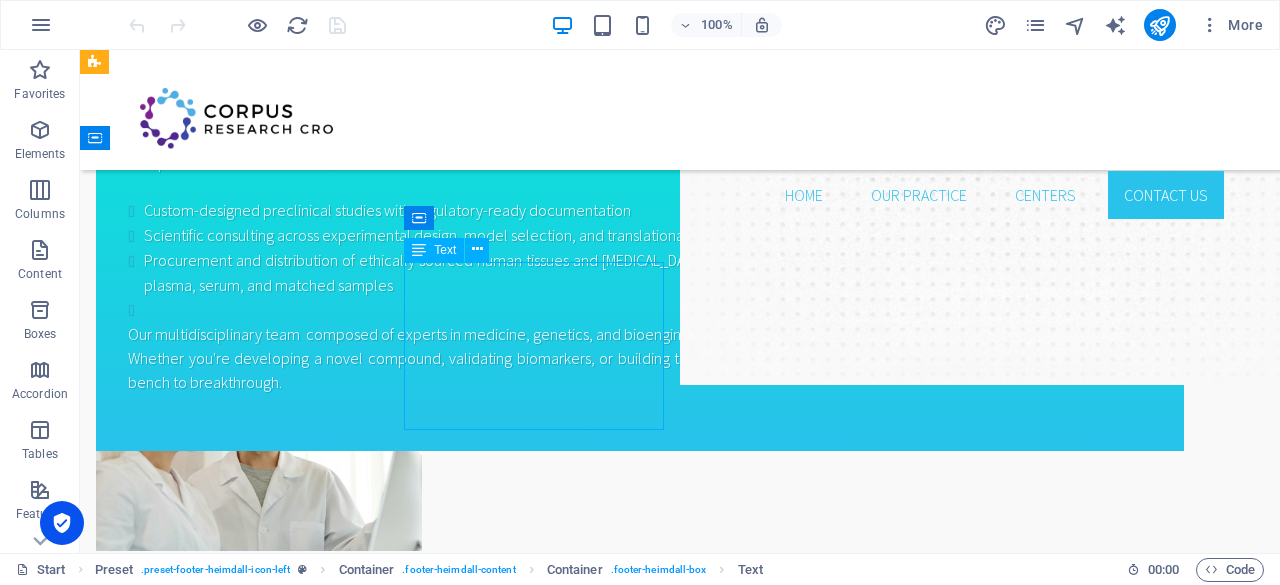 click on "[EMAIL_ADDRESS]" at bounding box center [193, 1344] 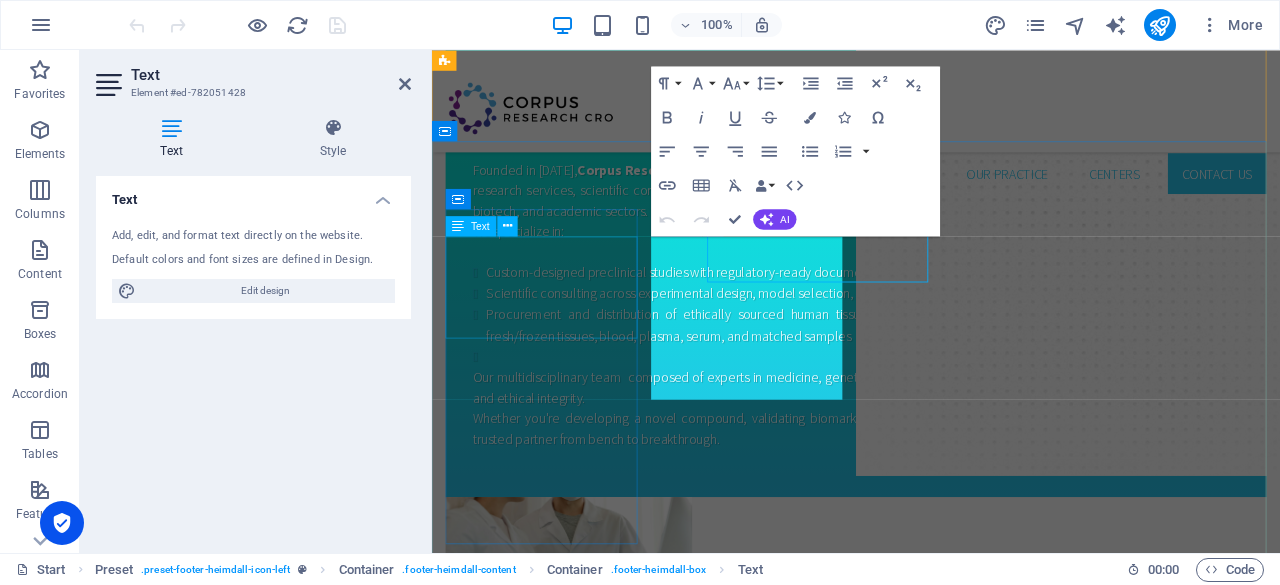 scroll, scrollTop: 2234, scrollLeft: 0, axis: vertical 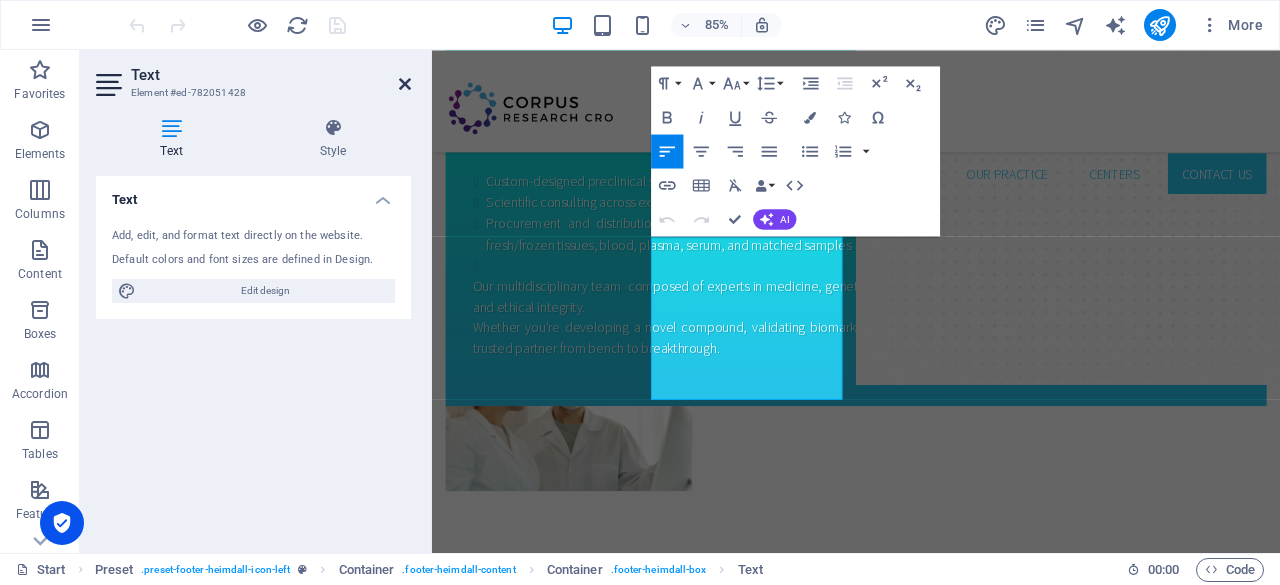 click at bounding box center (405, 84) 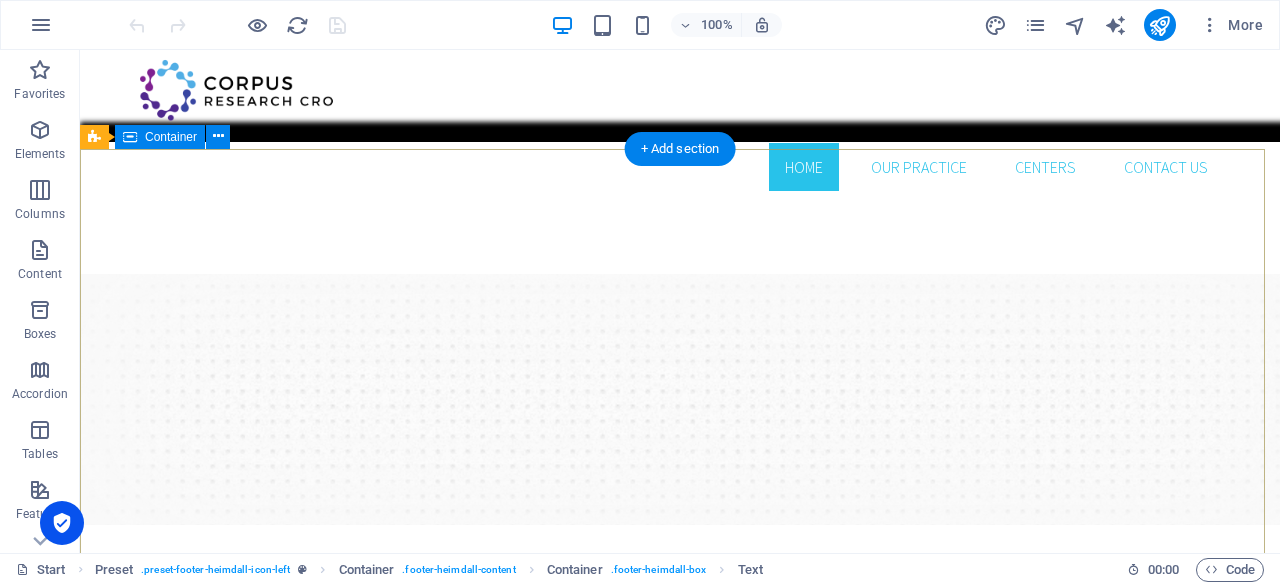 scroll, scrollTop: 0, scrollLeft: 0, axis: both 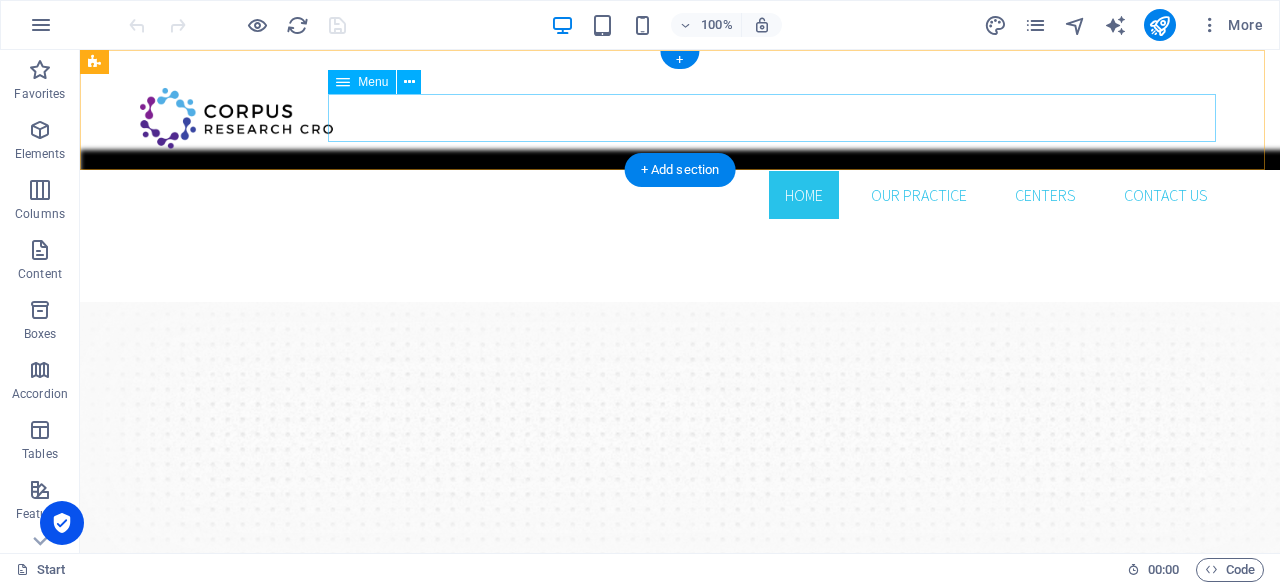 click on "HOME Our Practice CENTERS Contact us" at bounding box center (680, 195) 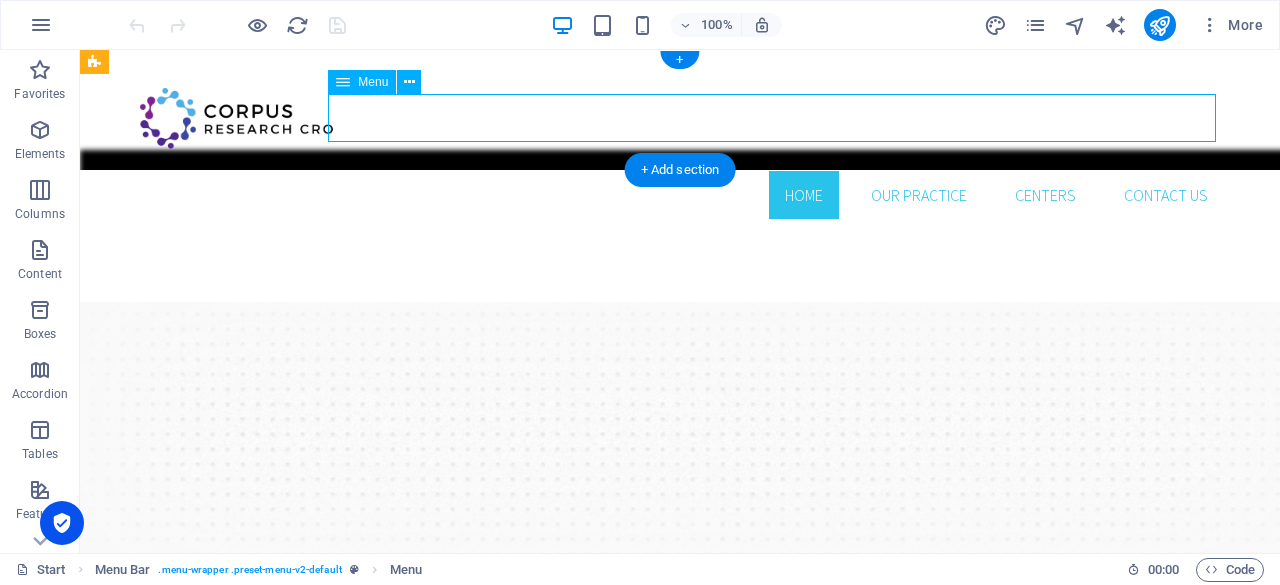 click on "HOME Our Practice CENTERS Contact us" at bounding box center [680, 195] 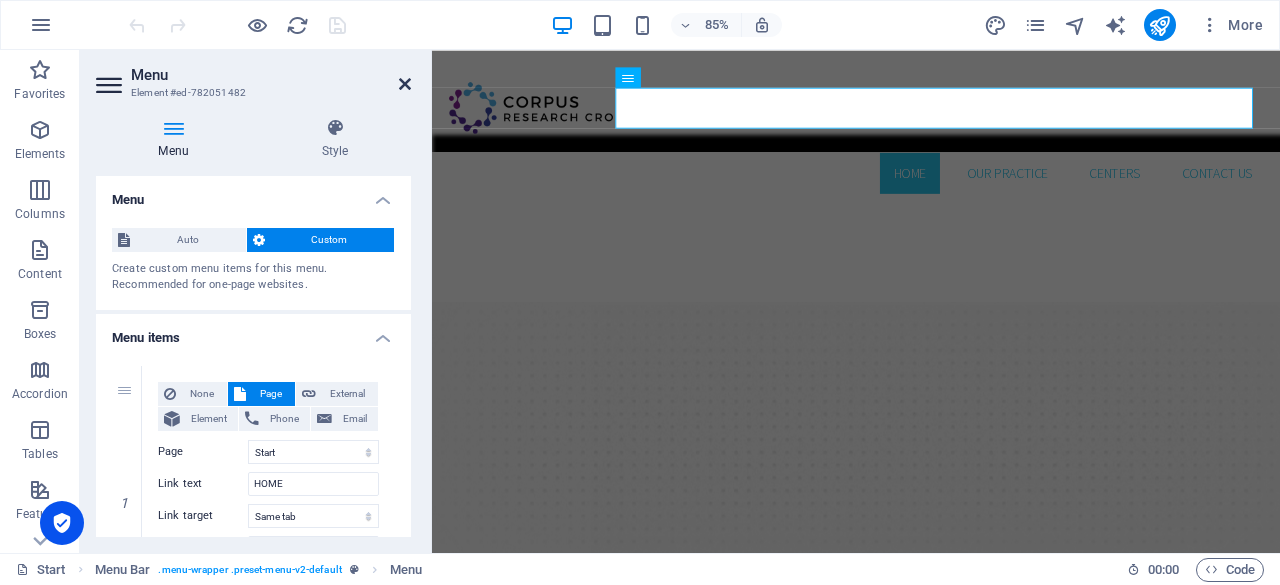 click at bounding box center [405, 84] 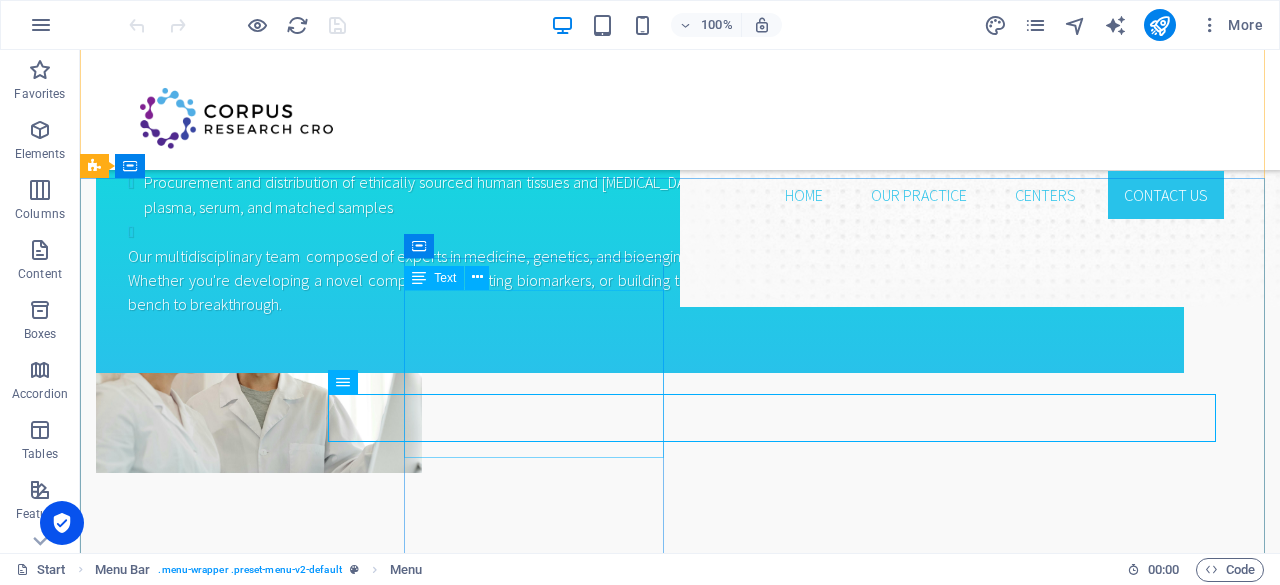 scroll, scrollTop: 2100, scrollLeft: 0, axis: vertical 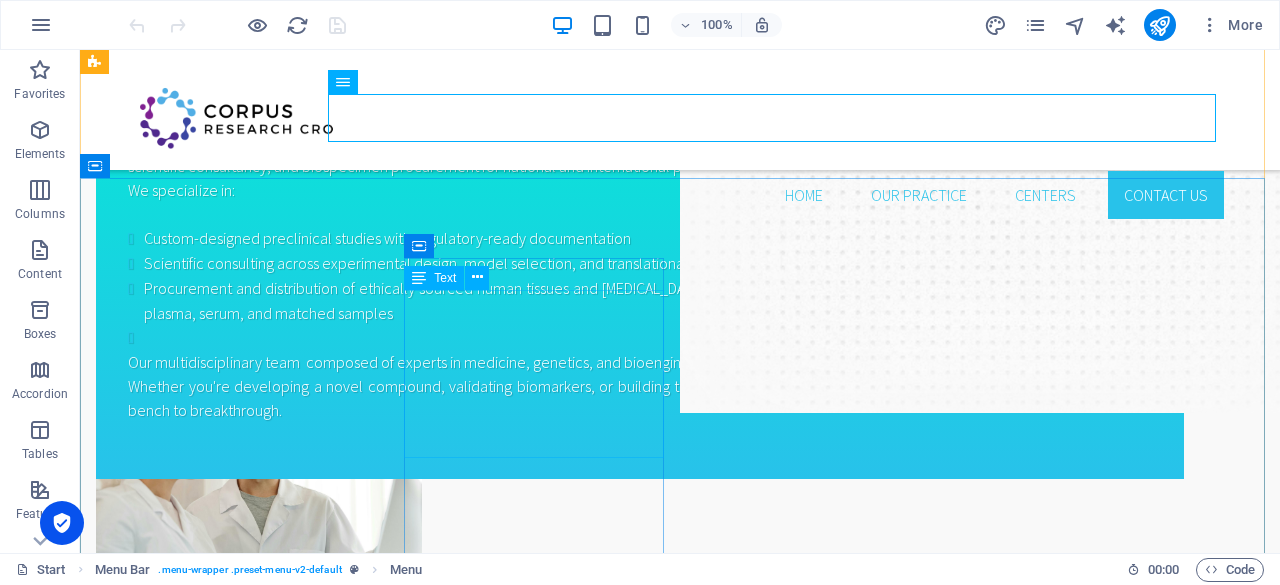 click on "[EMAIL_ADDRESS]" at bounding box center [193, 1372] 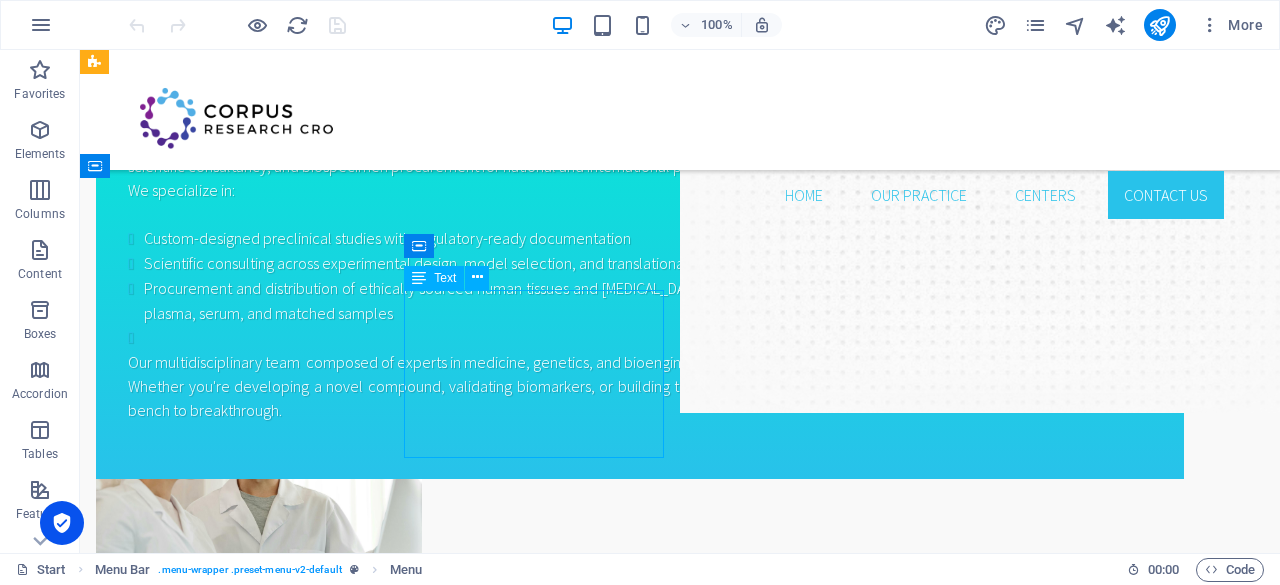 click on "[EMAIL_ADDRESS]" at bounding box center [193, 1372] 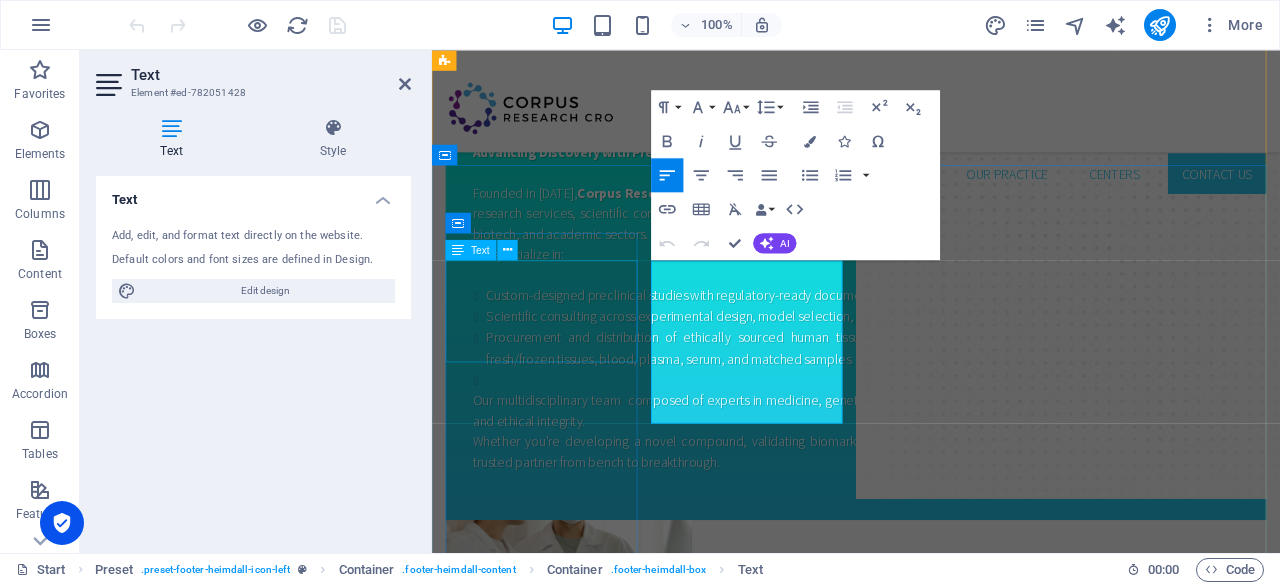 scroll, scrollTop: 2206, scrollLeft: 0, axis: vertical 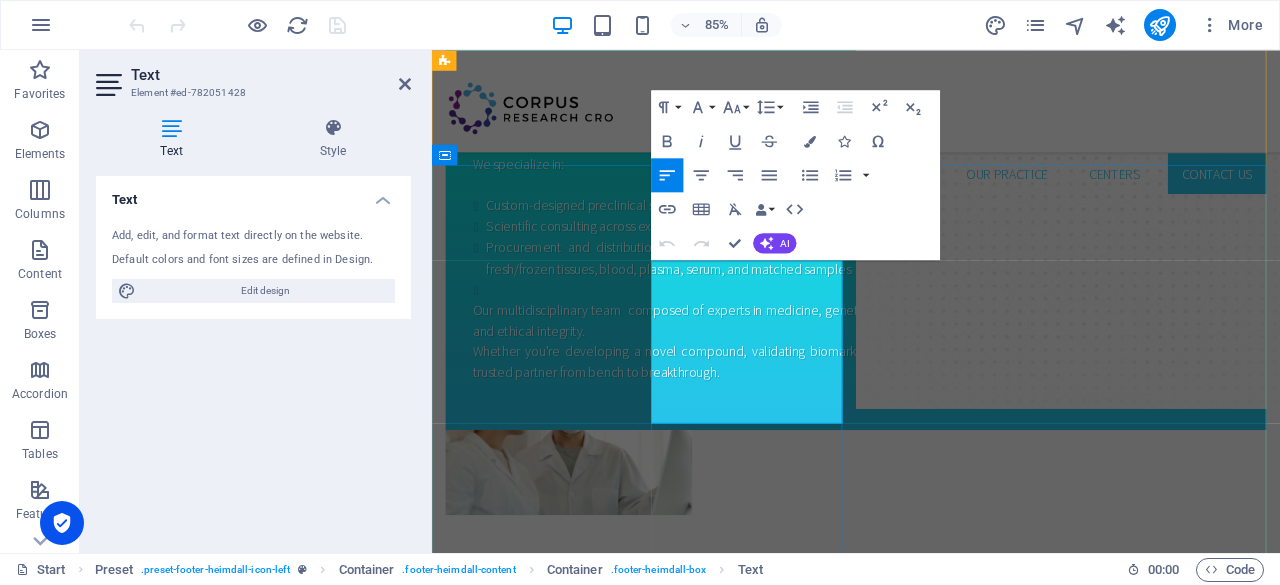 click on "[EMAIL_ADDRESS]" at bounding box center (545, 1414) 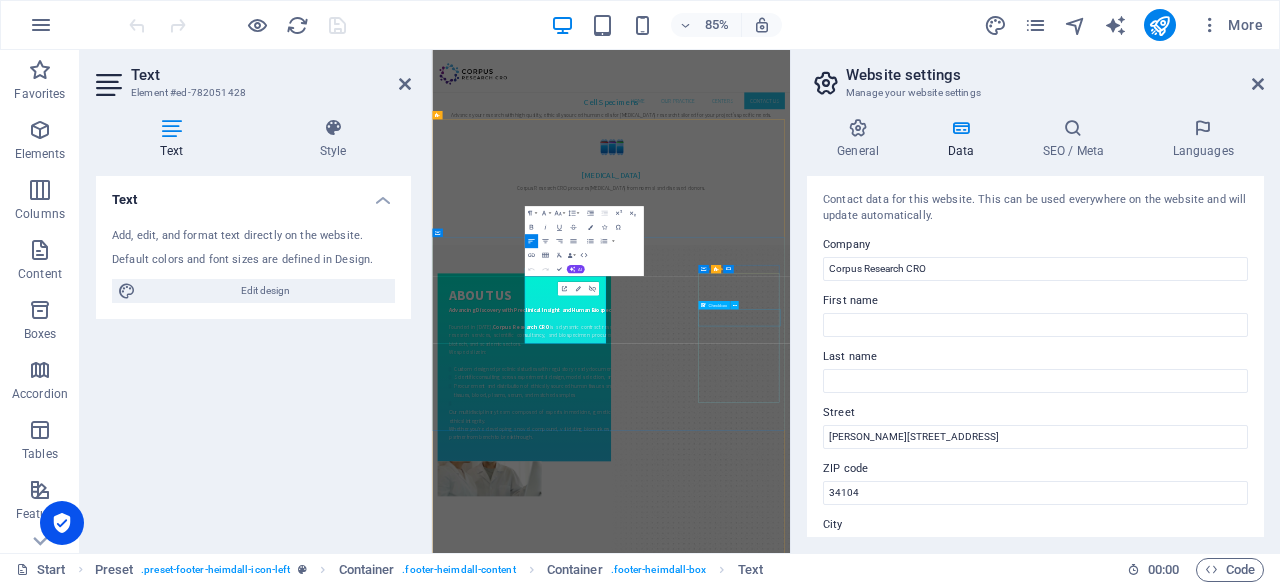 scroll, scrollTop: 2534, scrollLeft: 0, axis: vertical 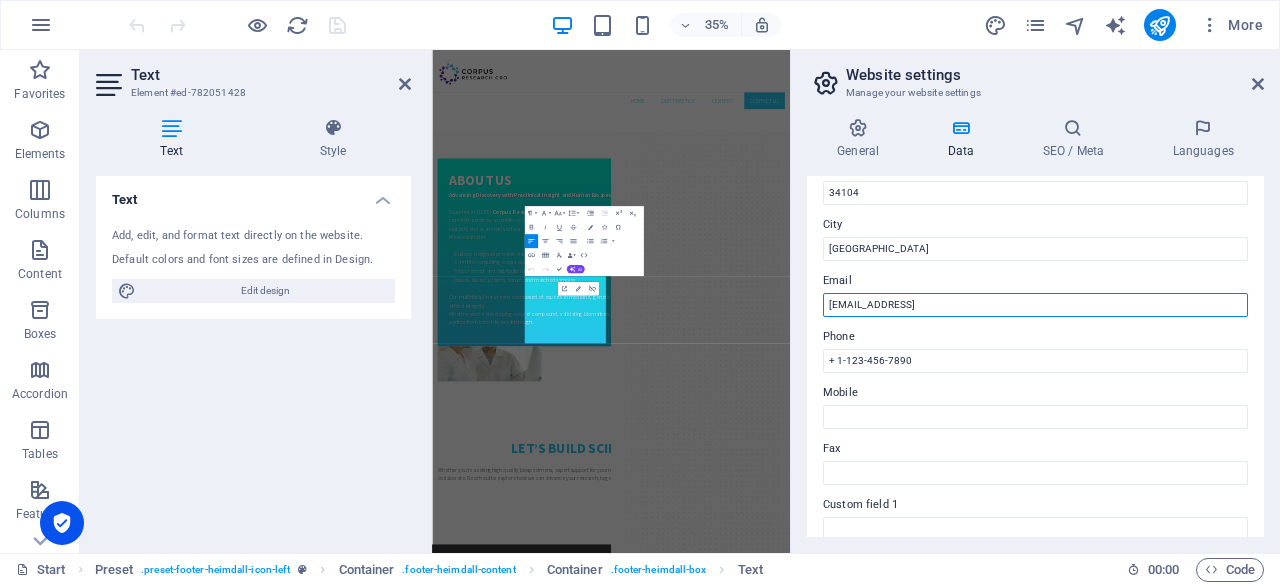 click on "[EMAIL_ADDRESS]" at bounding box center (1035, 305) 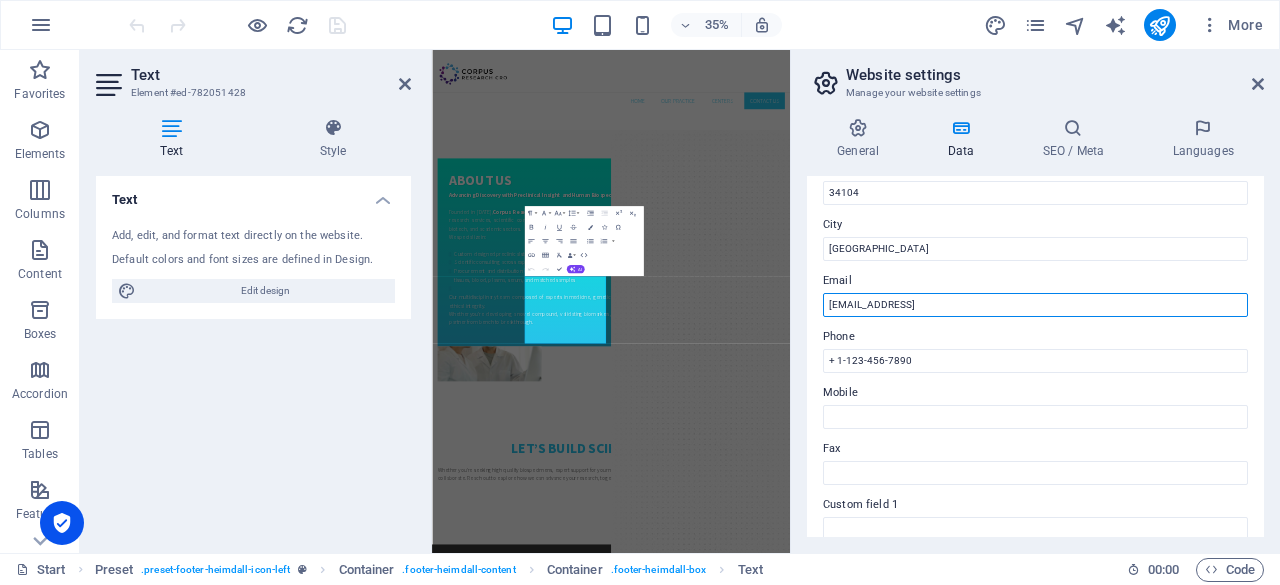 click on "[EMAIL_ADDRESS]" at bounding box center [1035, 305] 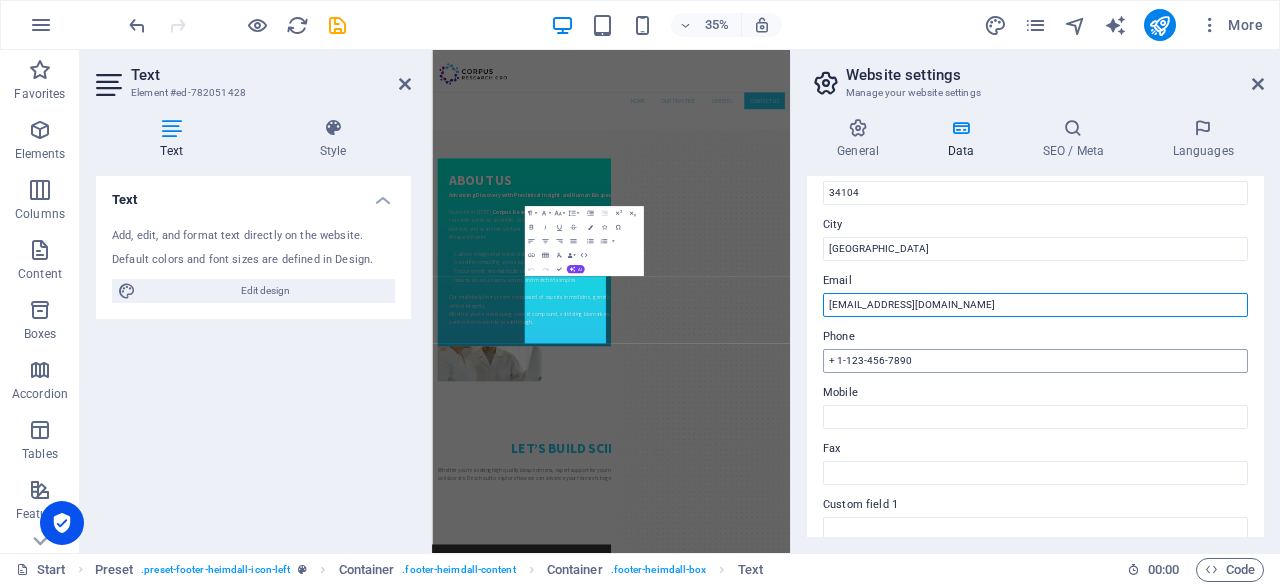 type on "[EMAIL_ADDRESS][DOMAIN_NAME]" 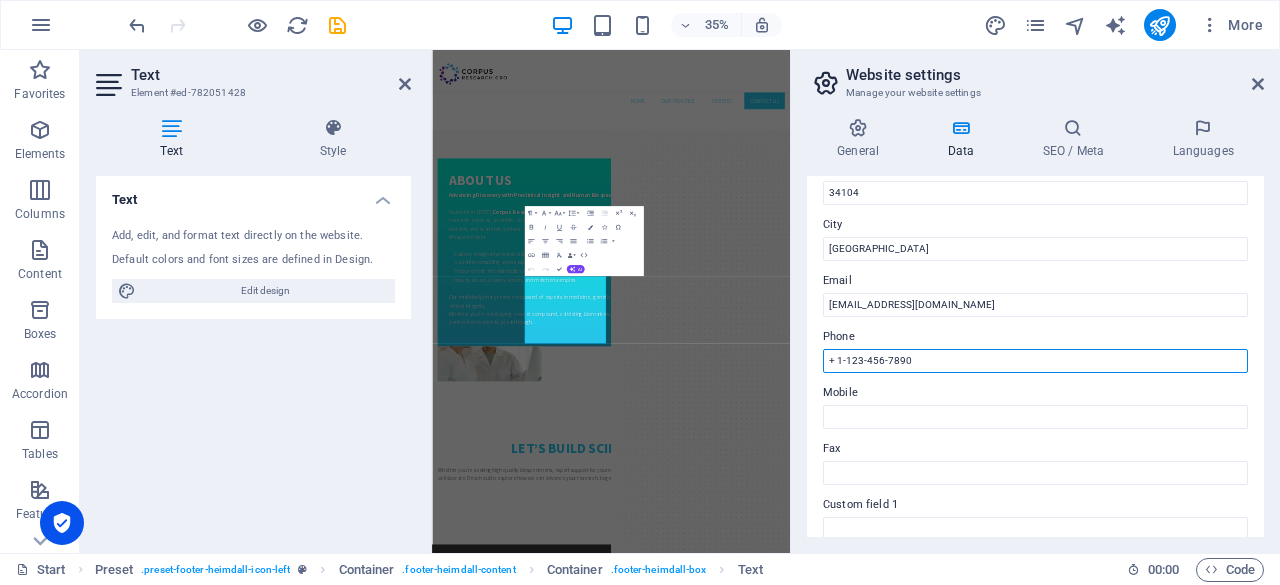click on "+ 1-123-456-7890" at bounding box center (1035, 361) 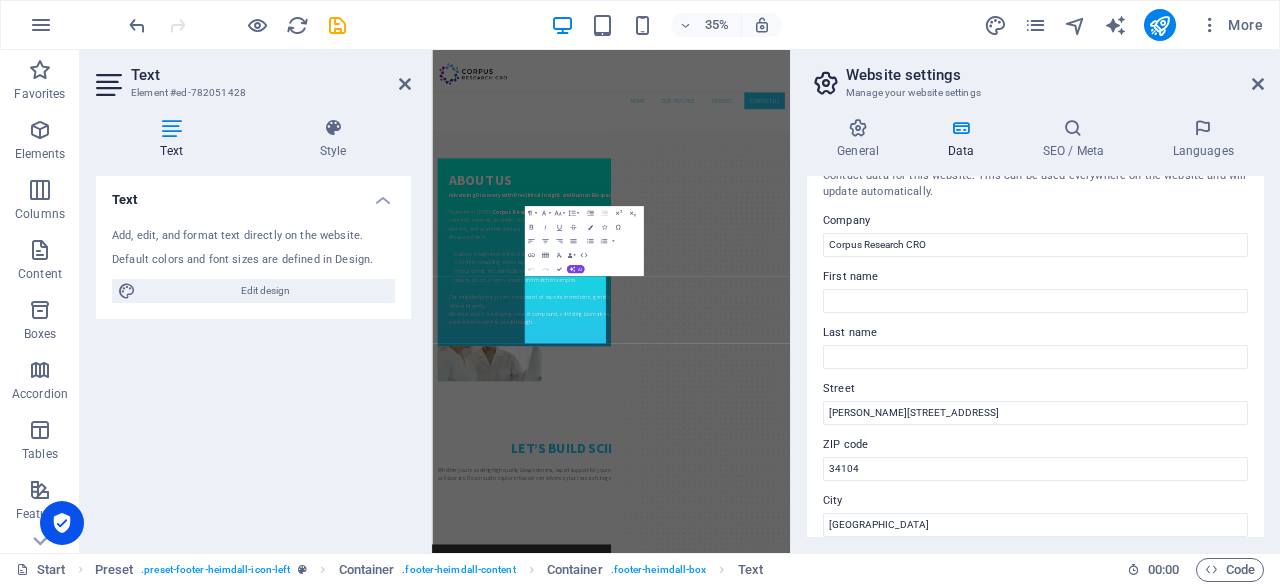 scroll, scrollTop: 0, scrollLeft: 0, axis: both 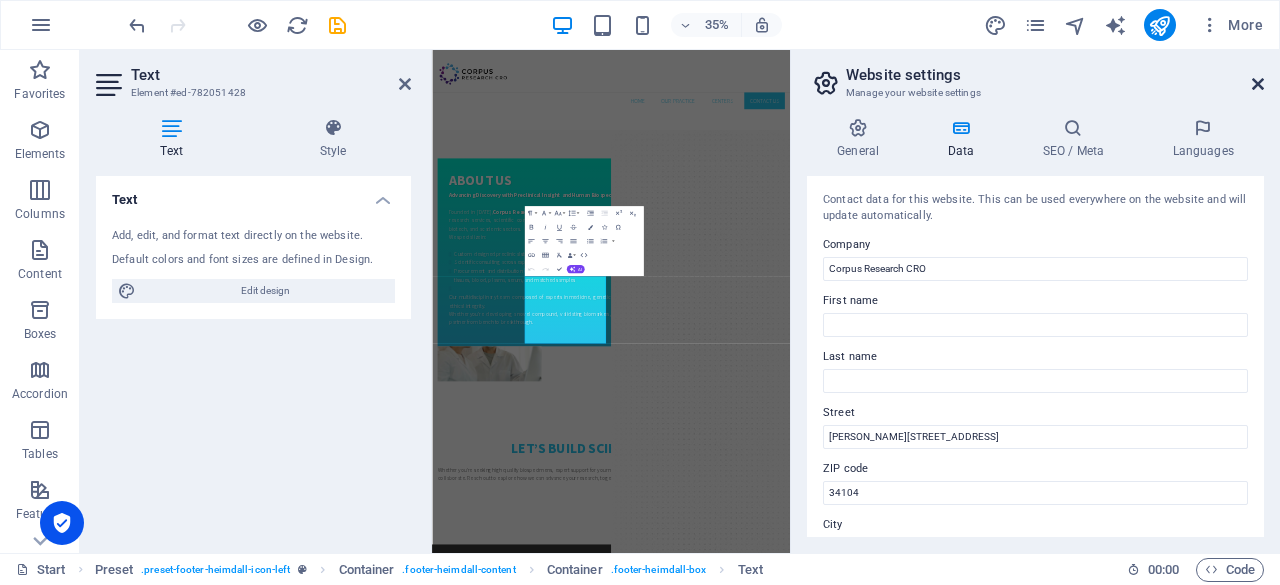 type 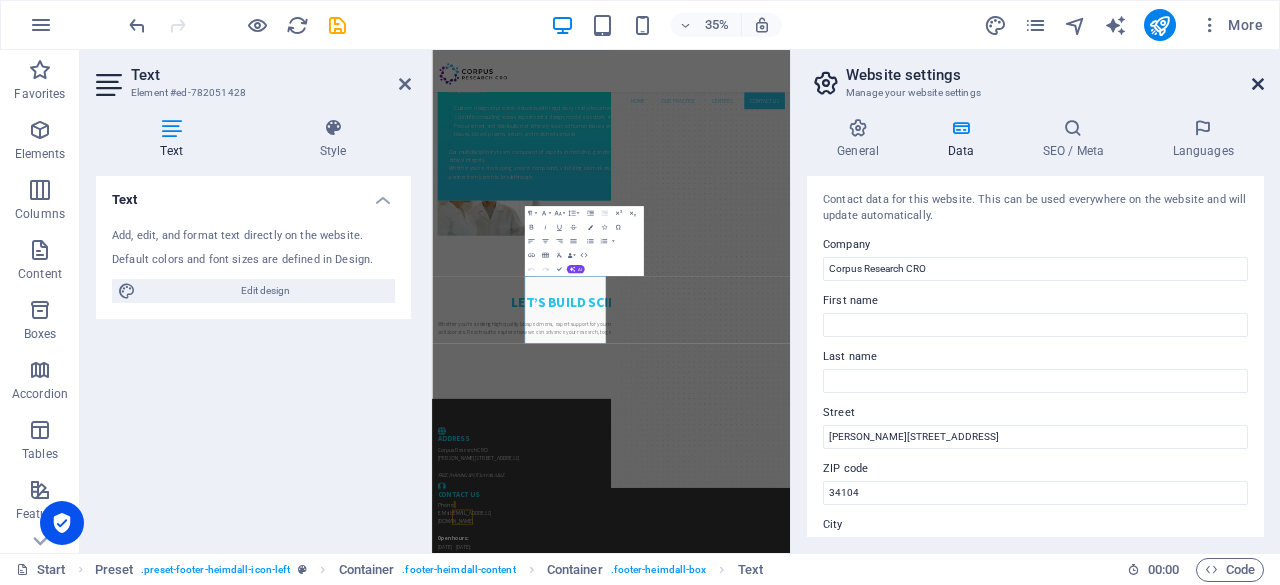scroll, scrollTop: 2241, scrollLeft: 0, axis: vertical 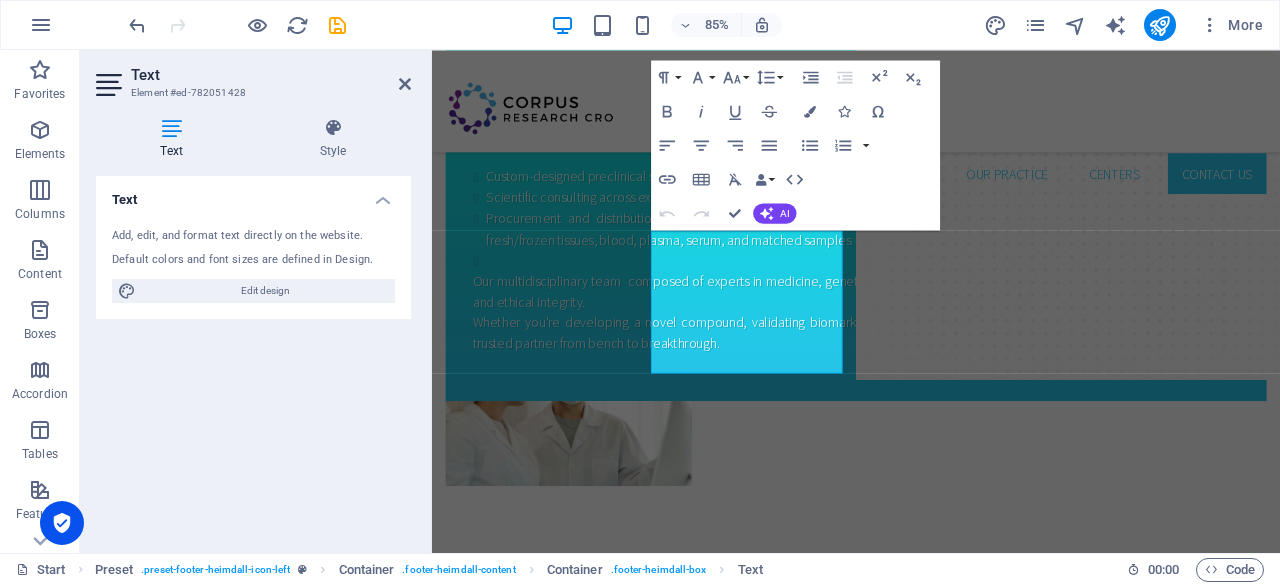 click on "Text" at bounding box center (271, 75) 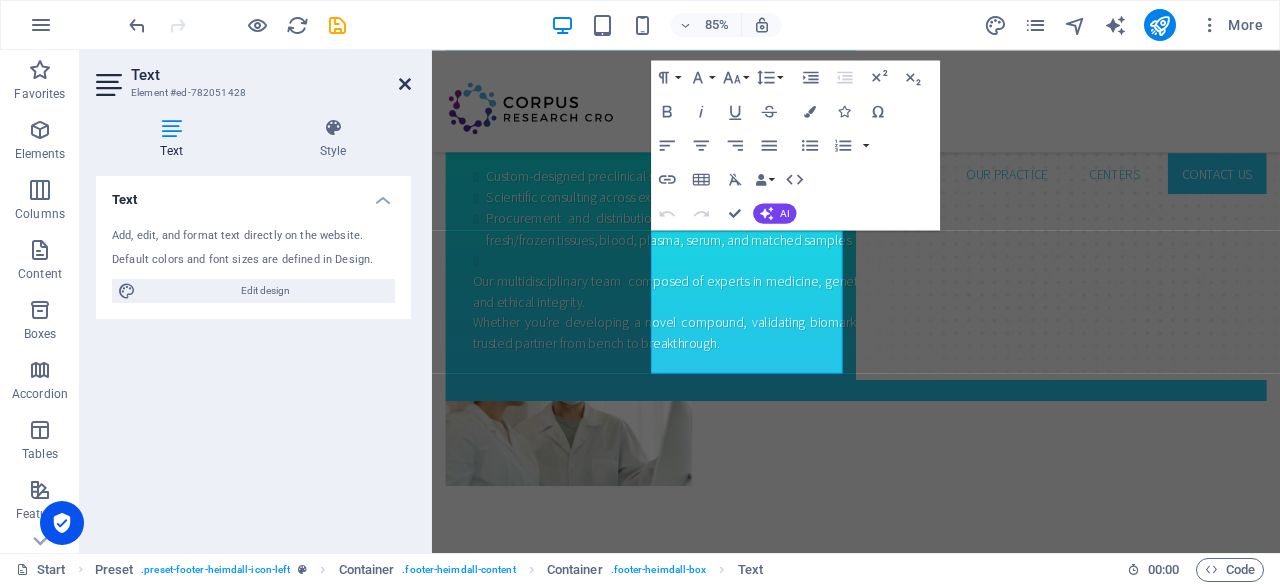 click at bounding box center (405, 84) 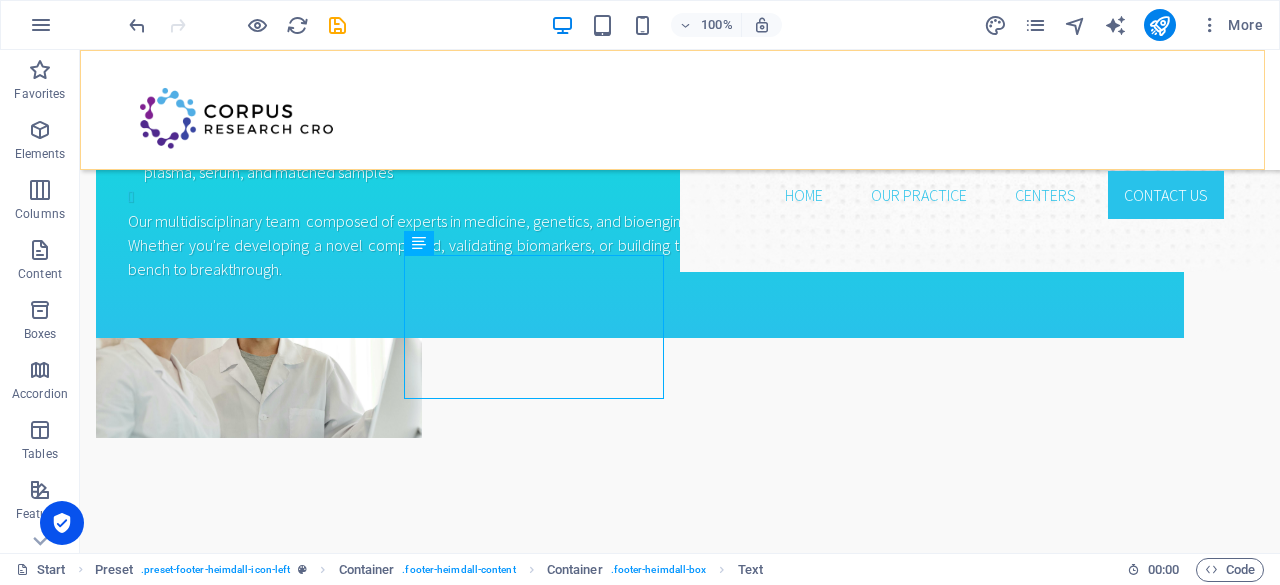 scroll, scrollTop: 2134, scrollLeft: 0, axis: vertical 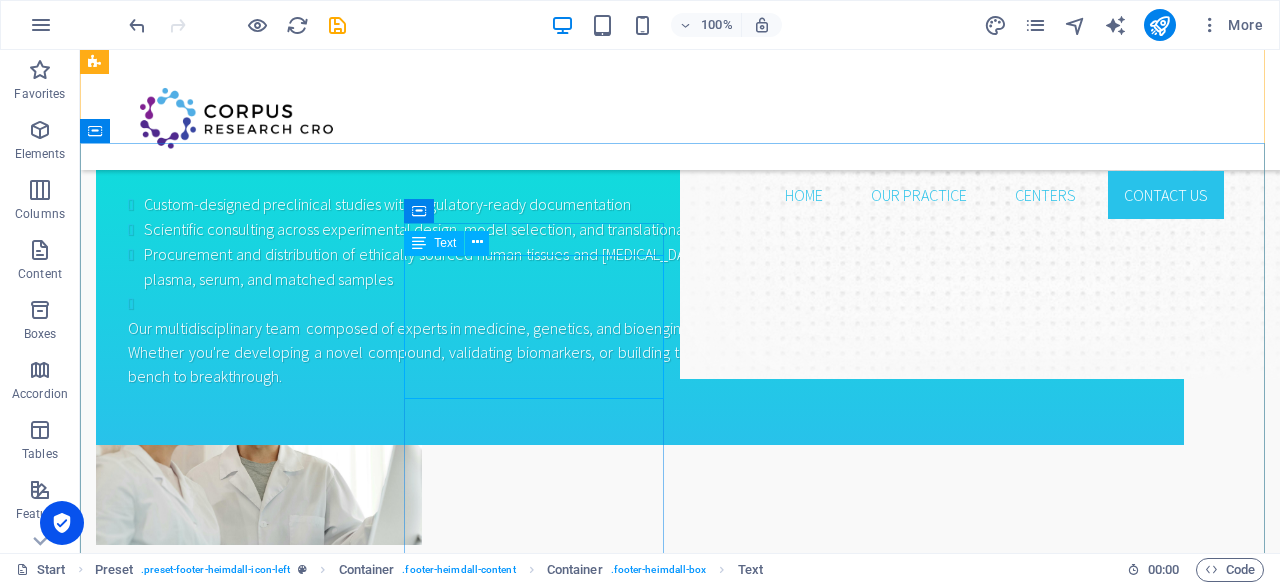 click on "Phone:  E-Mail:  [EMAIL_ADDRESS][DOMAIN_NAME] Open hours:   [DATE] - [DATE]: 8am - 8pm" at bounding box center (226, 1374) 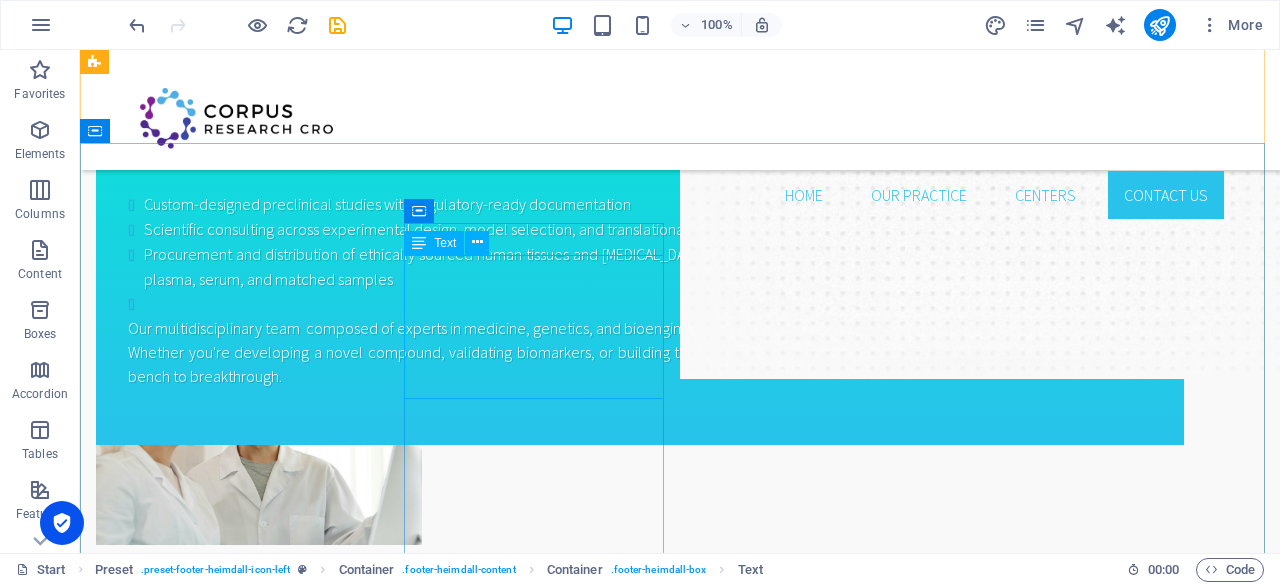 click on "Phone:  E-Mail:  [EMAIL_ADDRESS][DOMAIN_NAME] Open hours:   [DATE] - [DATE]: 8am - 8pm" at bounding box center (226, 1374) 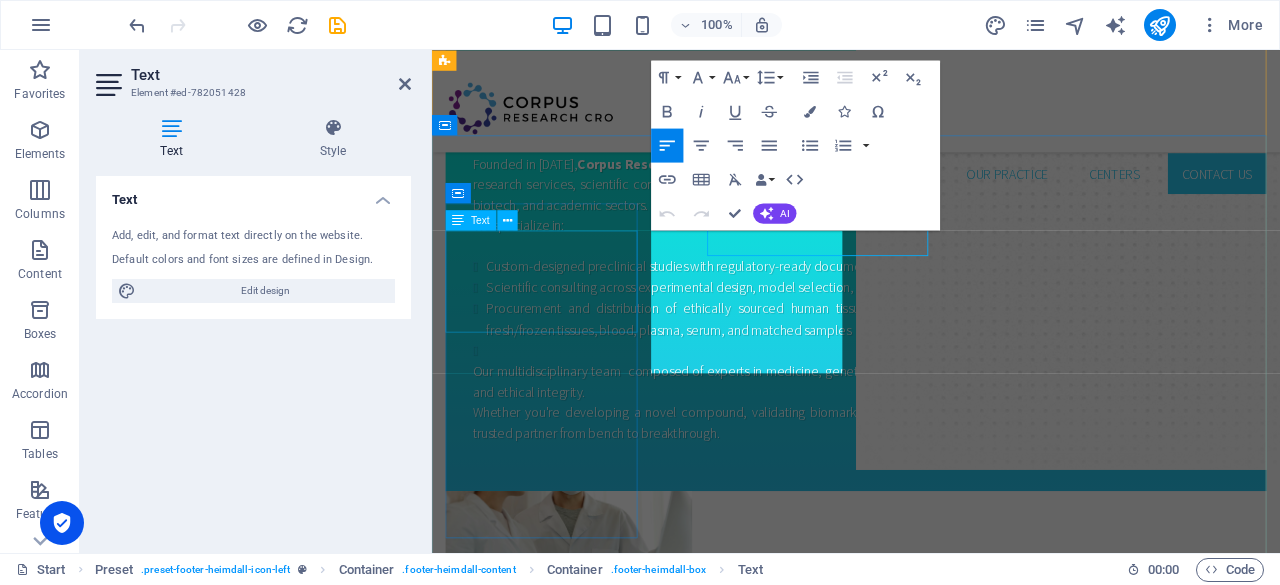 scroll, scrollTop: 2241, scrollLeft: 0, axis: vertical 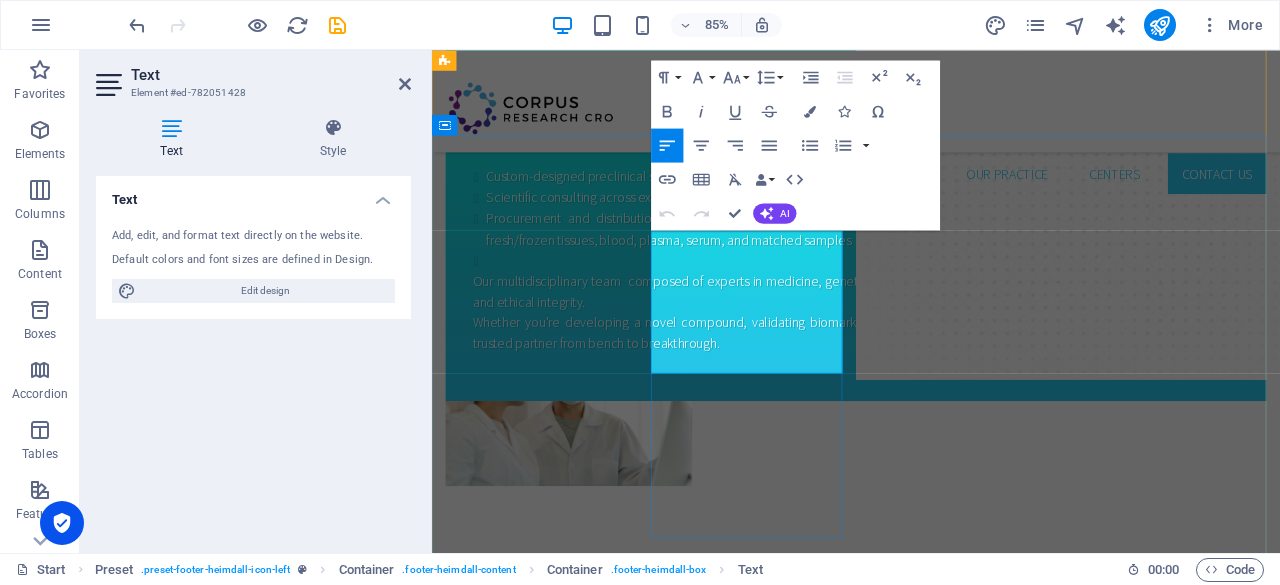 click on "[EMAIL_ADDRESS][DOMAIN_NAME]" at bounding box center [525, 1391] 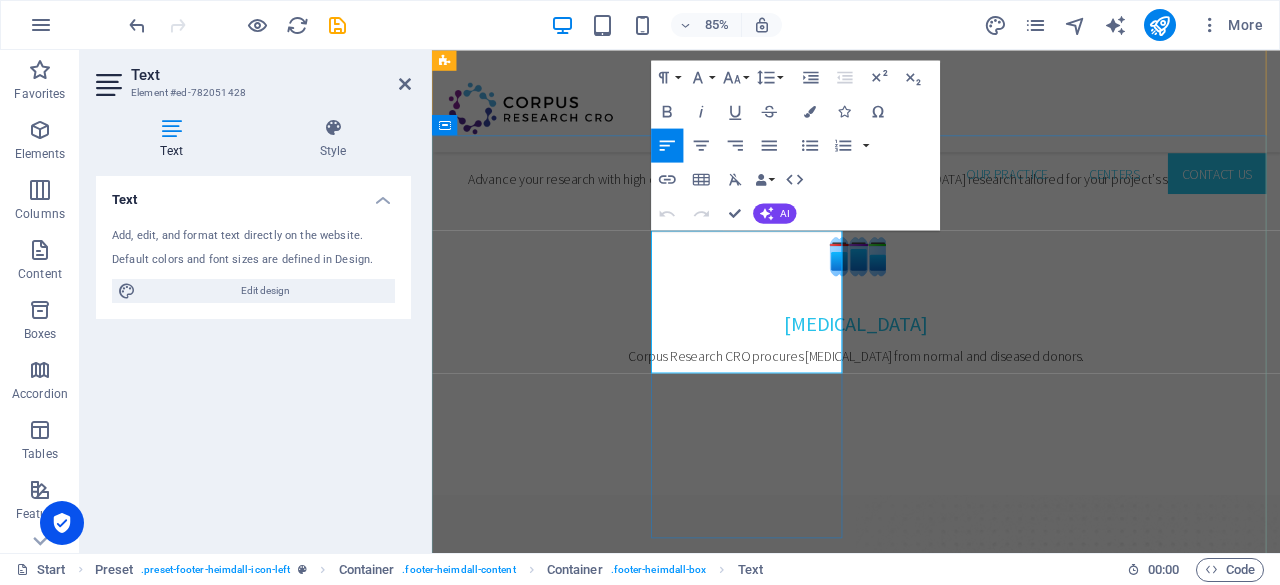scroll, scrollTop: 2534, scrollLeft: 0, axis: vertical 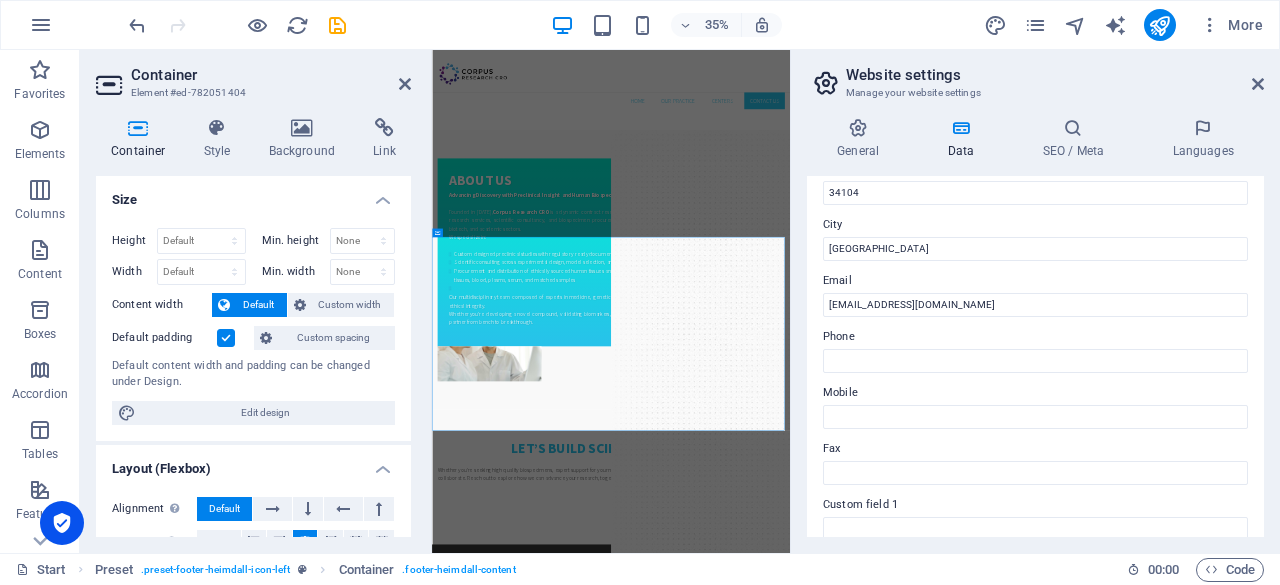 click on "Phone" at bounding box center (1035, 337) 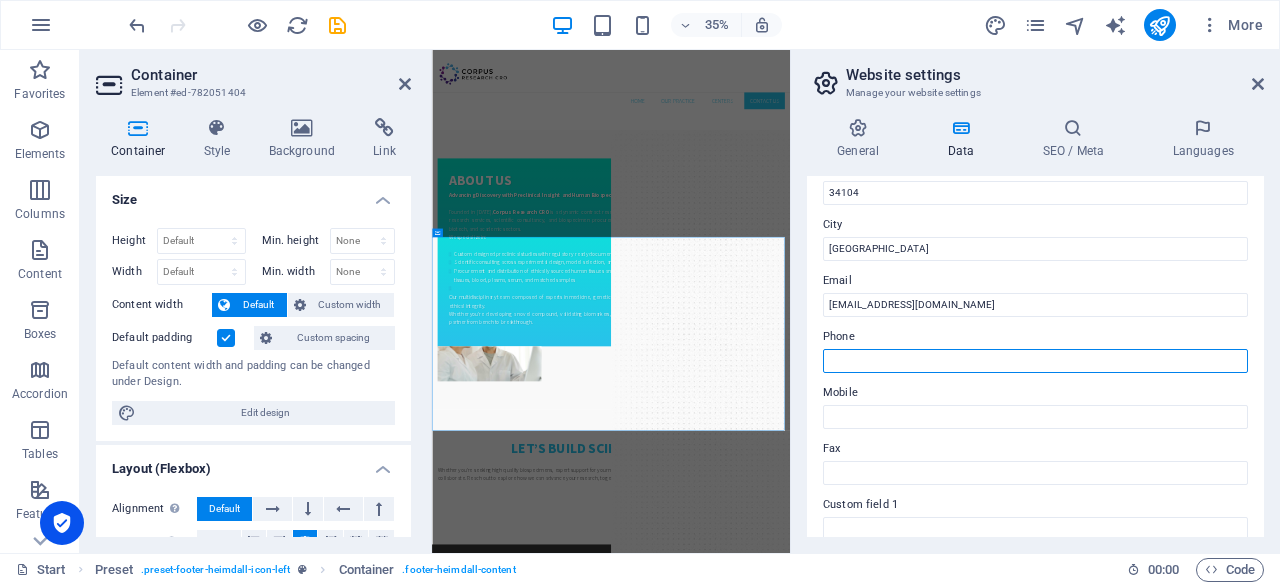 click on "Phone" at bounding box center [1035, 361] 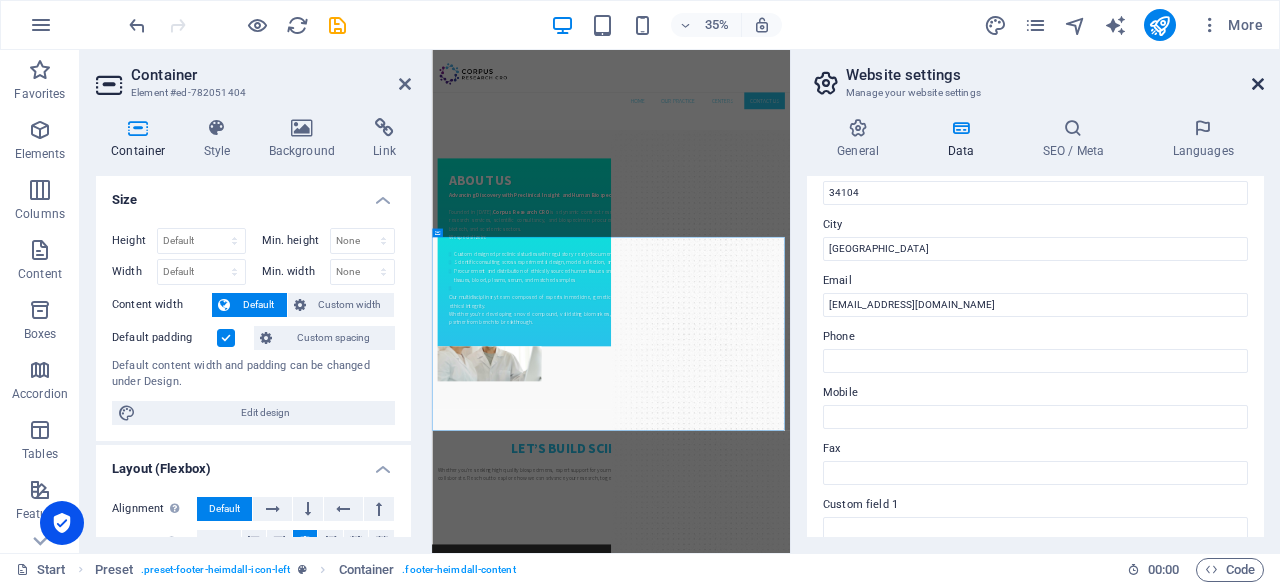 click at bounding box center (1258, 84) 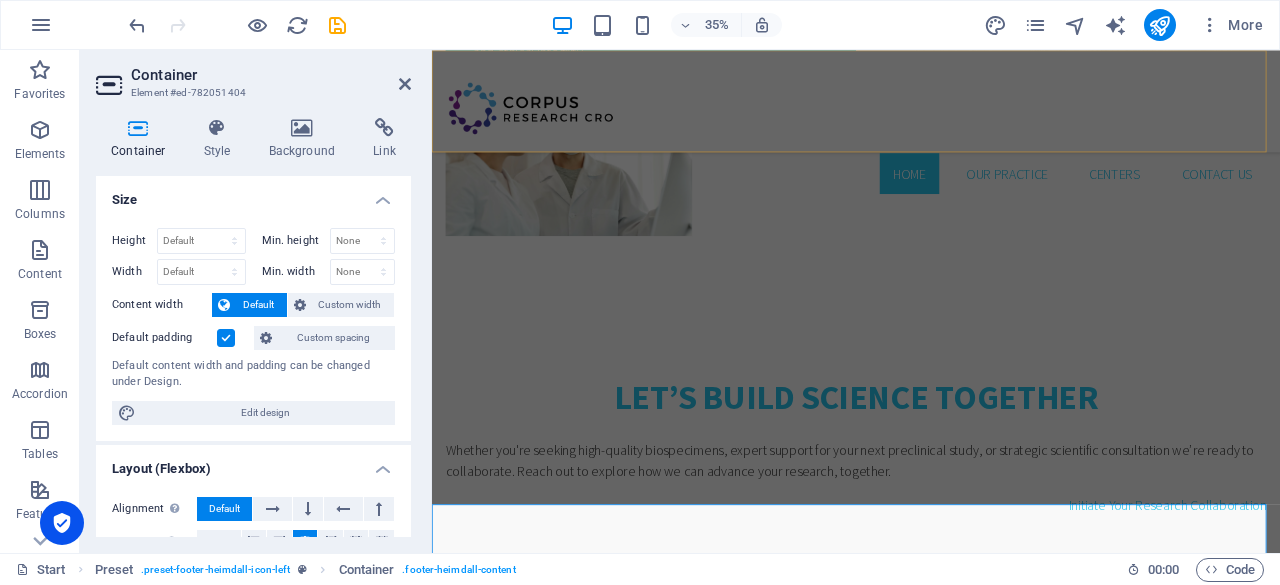 scroll, scrollTop: 1807, scrollLeft: 0, axis: vertical 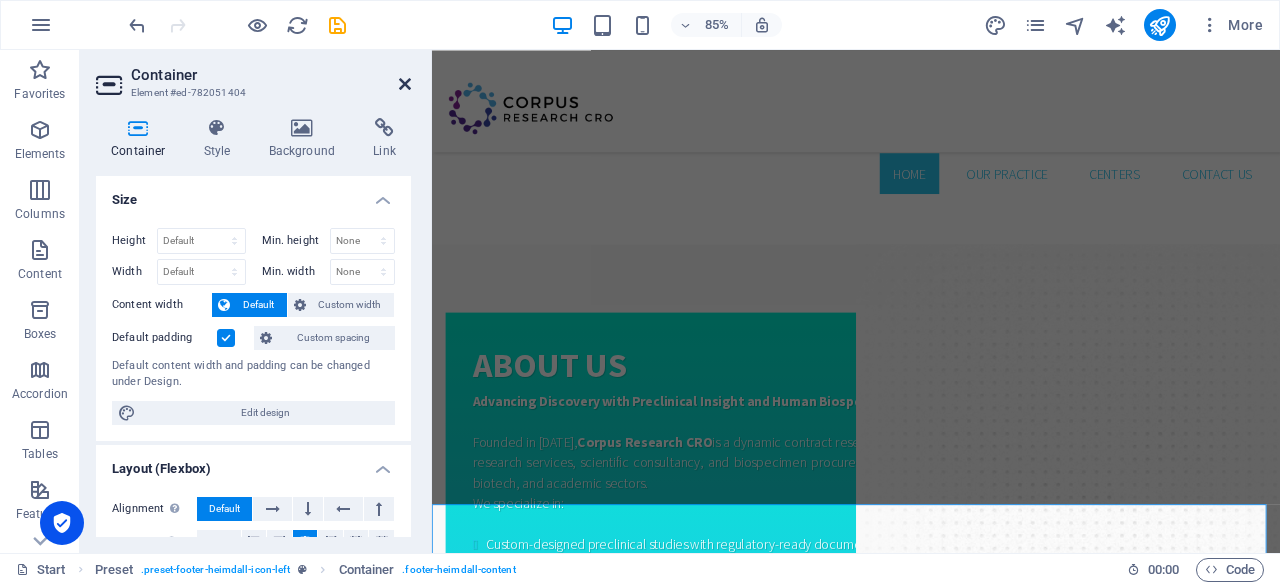 click at bounding box center (405, 84) 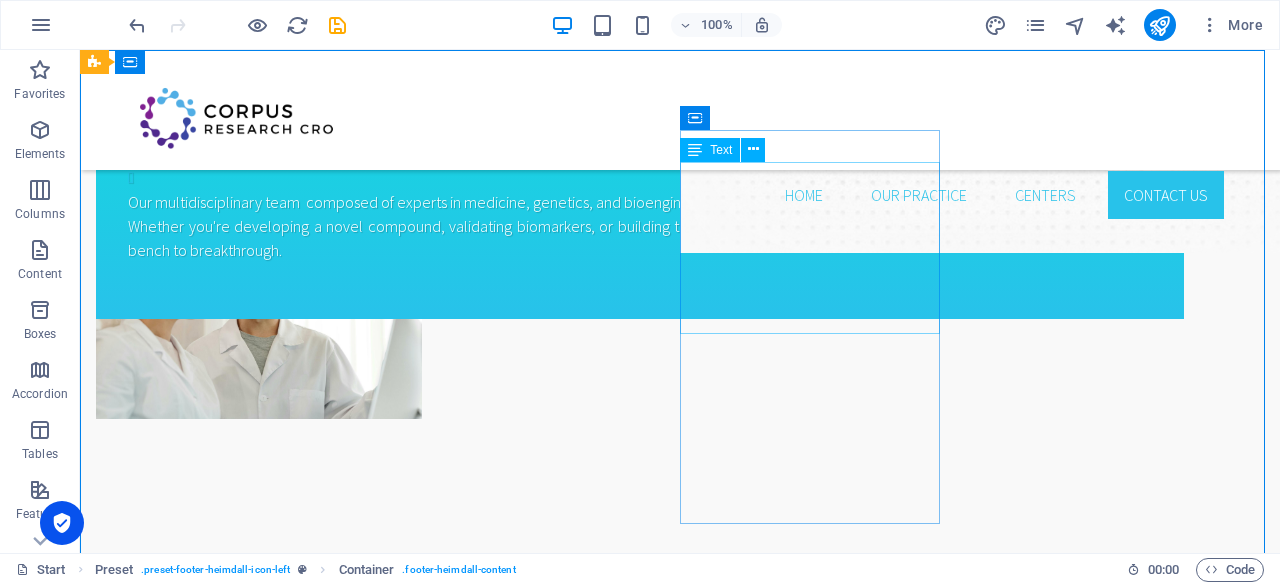 scroll, scrollTop: 2228, scrollLeft: 0, axis: vertical 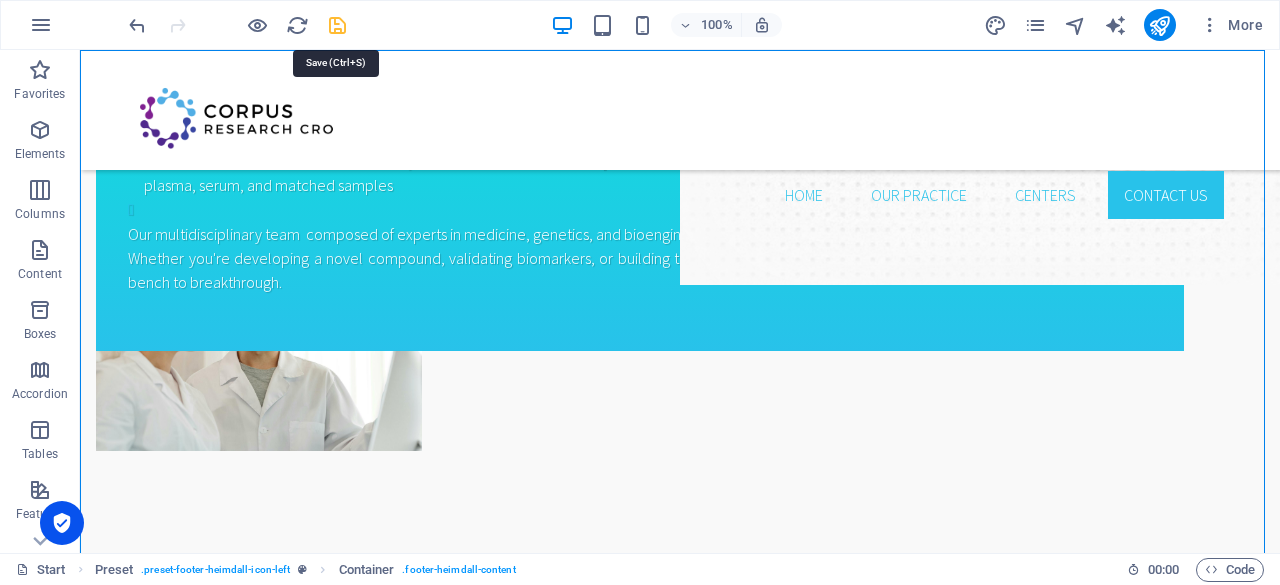 drag, startPoint x: 341, startPoint y: 25, endPoint x: 306, endPoint y: 27, distance: 35.057095 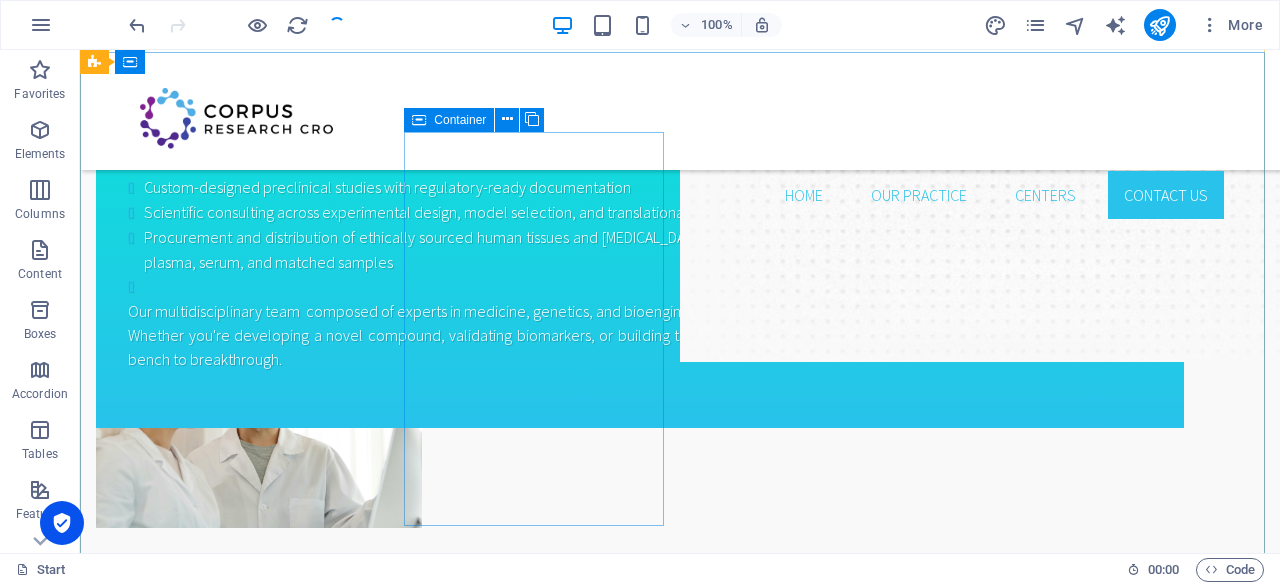 scroll, scrollTop: 2128, scrollLeft: 0, axis: vertical 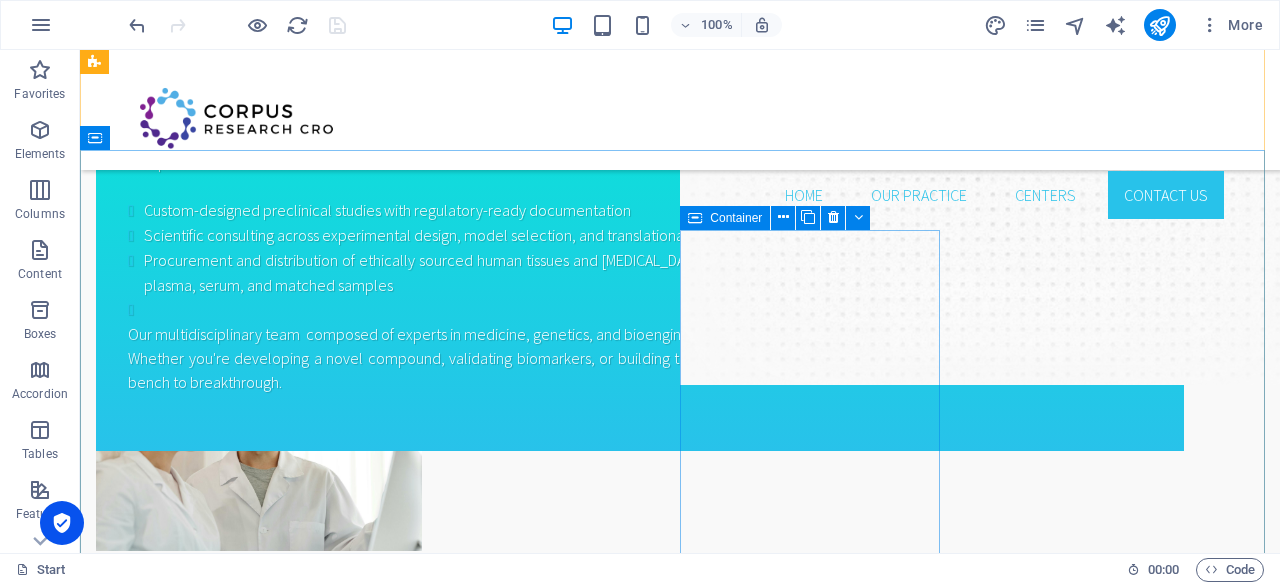click on "Navigation Start Our Practice Doctors Services Appointments Legal Notice   Privacy" at bounding box center [226, 1574] 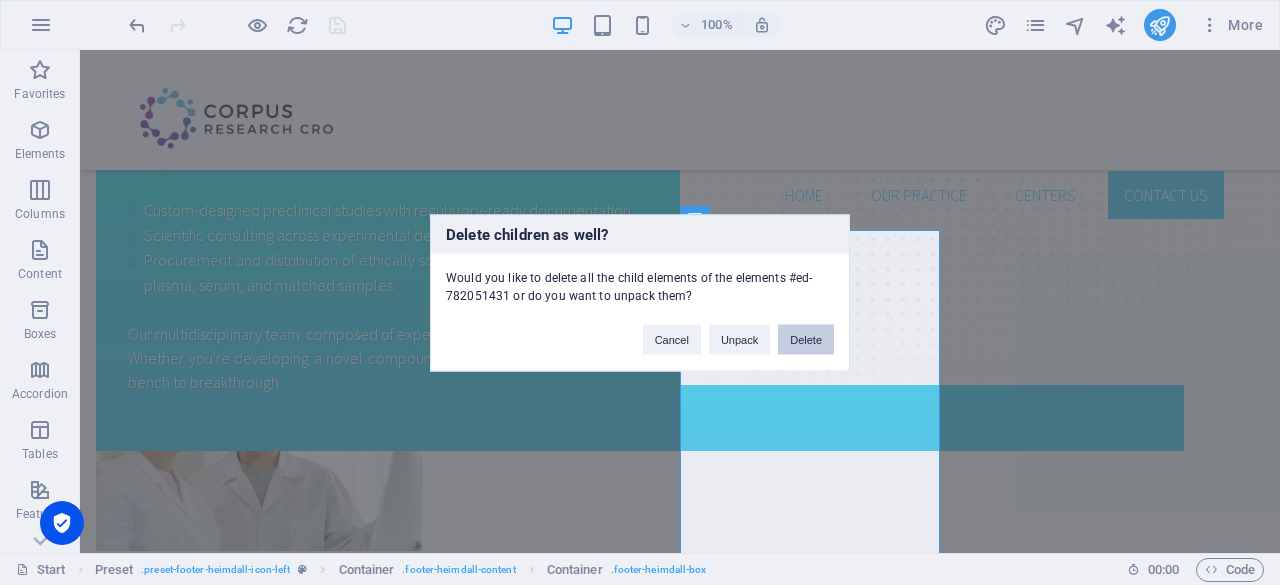 click on "Delete" at bounding box center [806, 339] 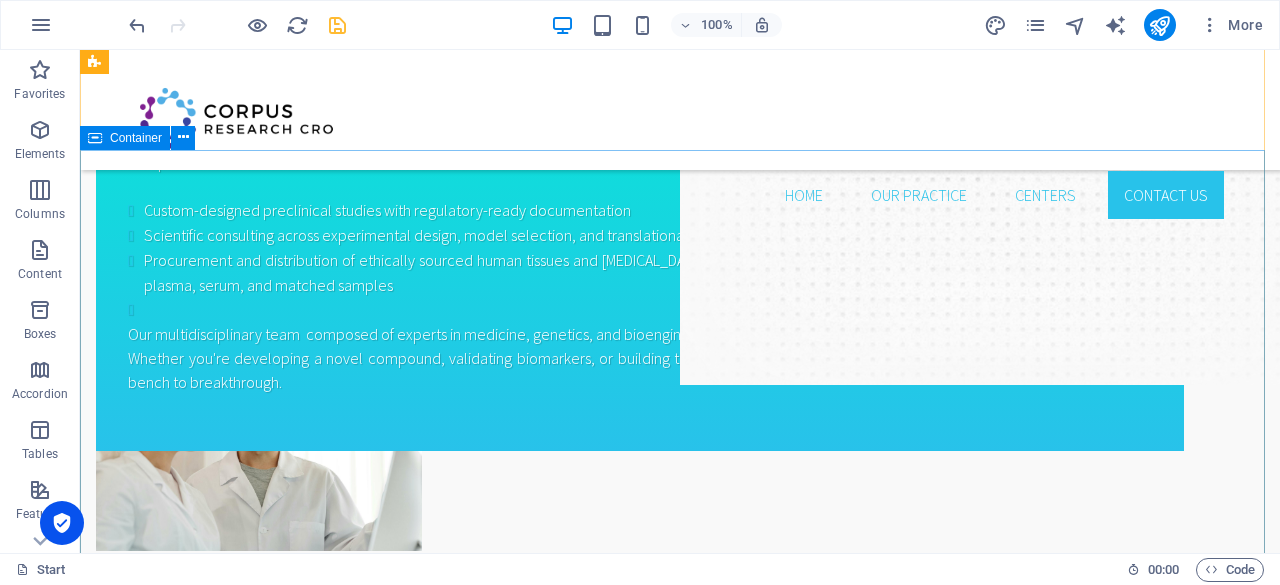 click on "Address Corpus Research CRO [PERSON_NAME][STREET_ADDRESS] FREE PARKING SPOTS AVAILABLE Contact us Phone:  + [PHONE_NUMBER] E-Mail:  [EMAIL_ADDRESS][DOMAIN_NAME] Open hours:   [DATE] - [DATE]: 8am - 8pm callback request   I have read and understand the privacy policy. Unreadable? Regenerate Send" at bounding box center [680, 1499] 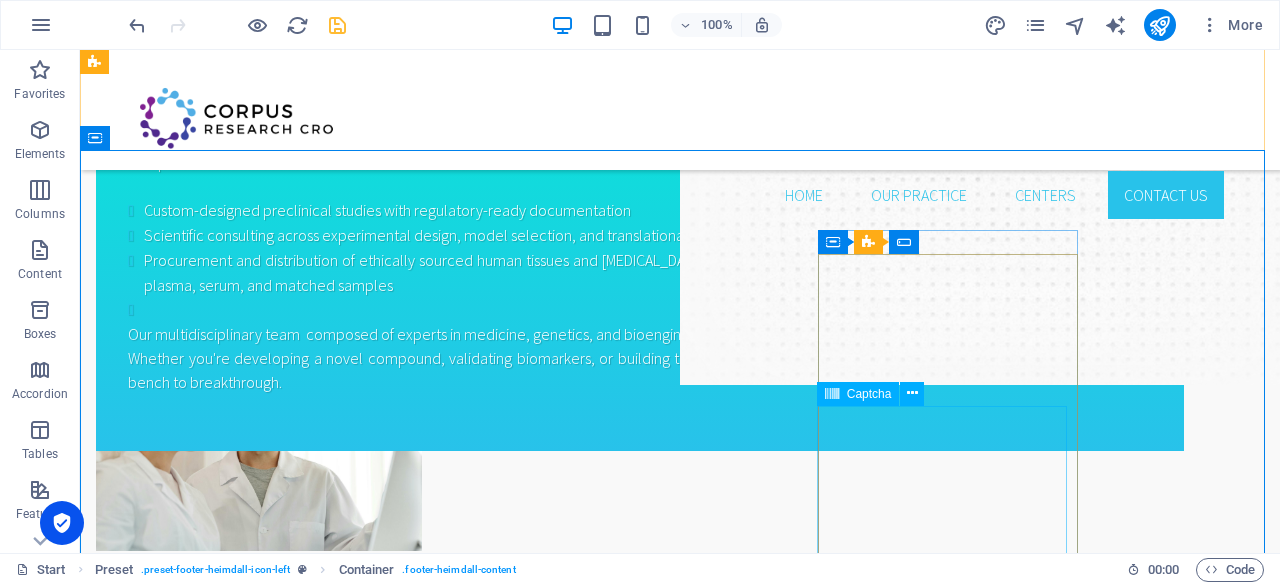 click on "Unreadable? Regenerate" at bounding box center [219, 1759] 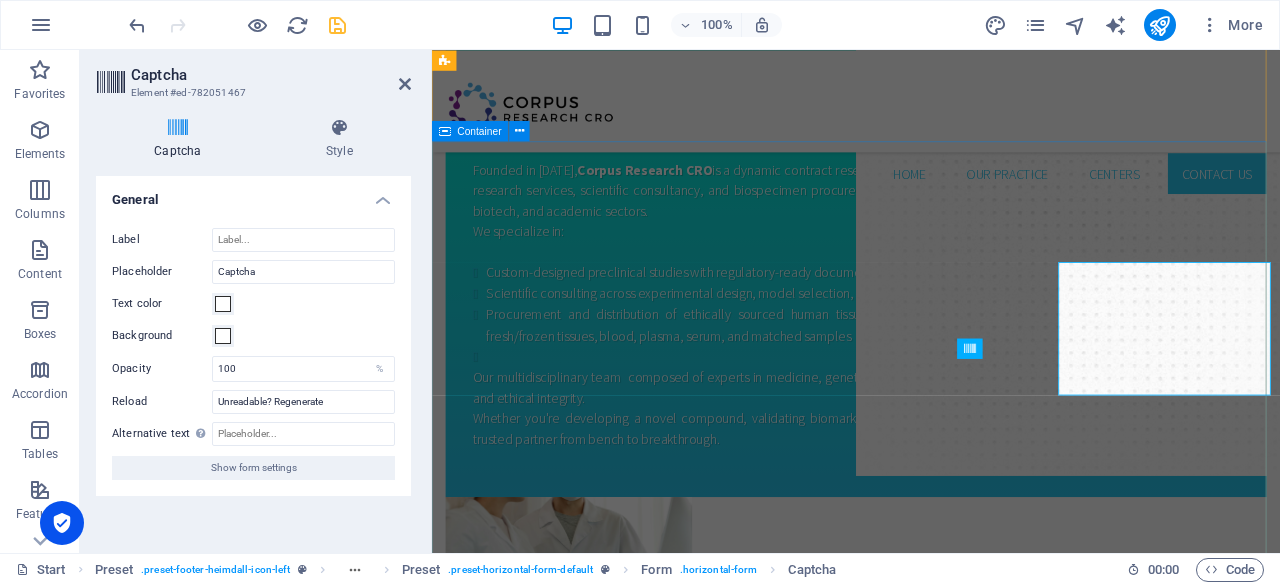 scroll, scrollTop: 2234, scrollLeft: 0, axis: vertical 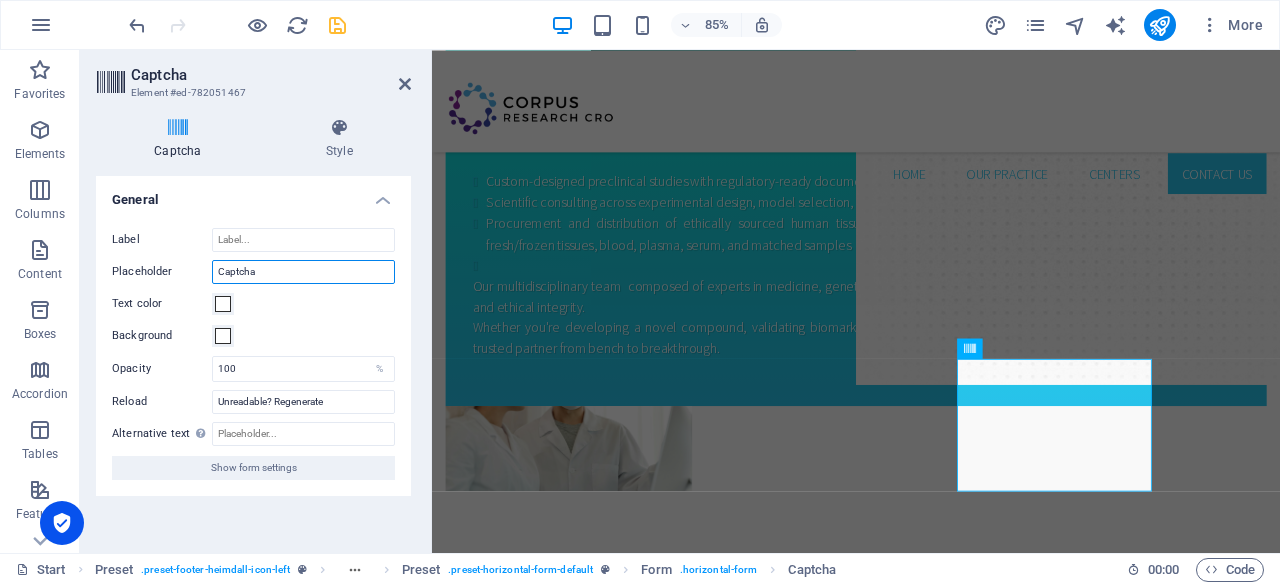 click on "Captcha" at bounding box center [303, 272] 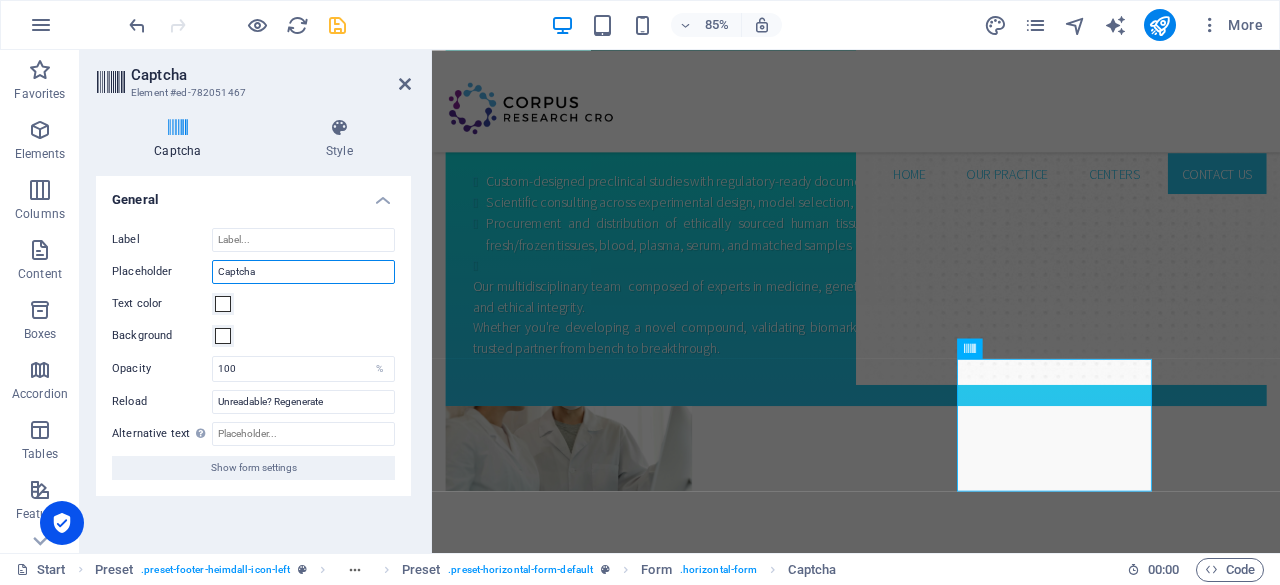 click on "Captcha" at bounding box center (303, 272) 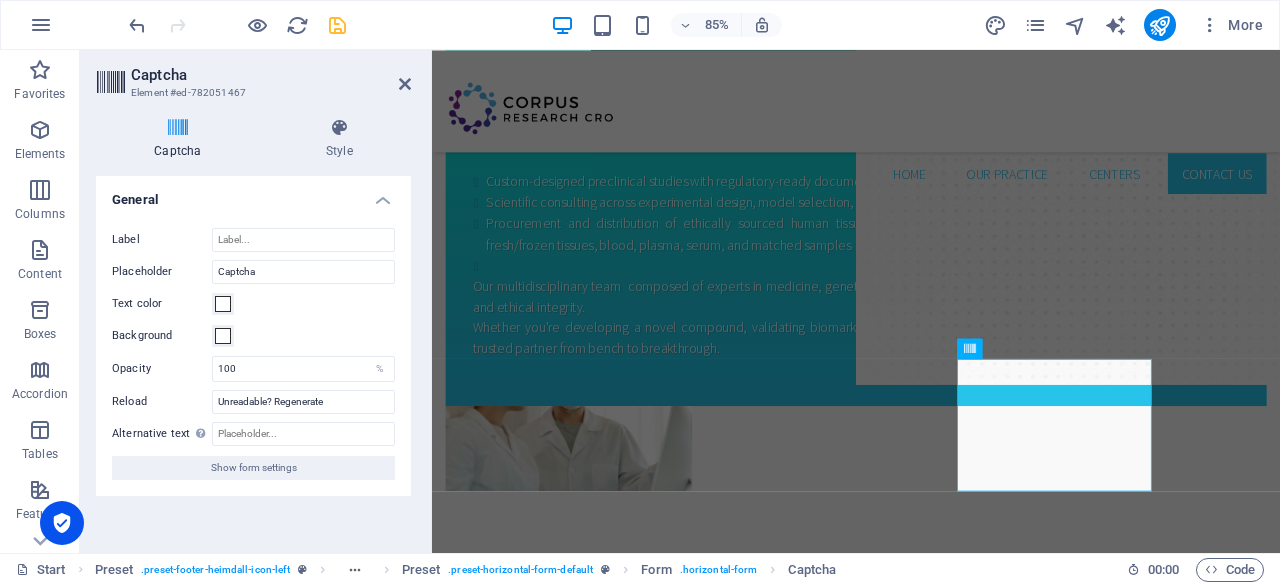 click on "Text color" at bounding box center [253, 304] 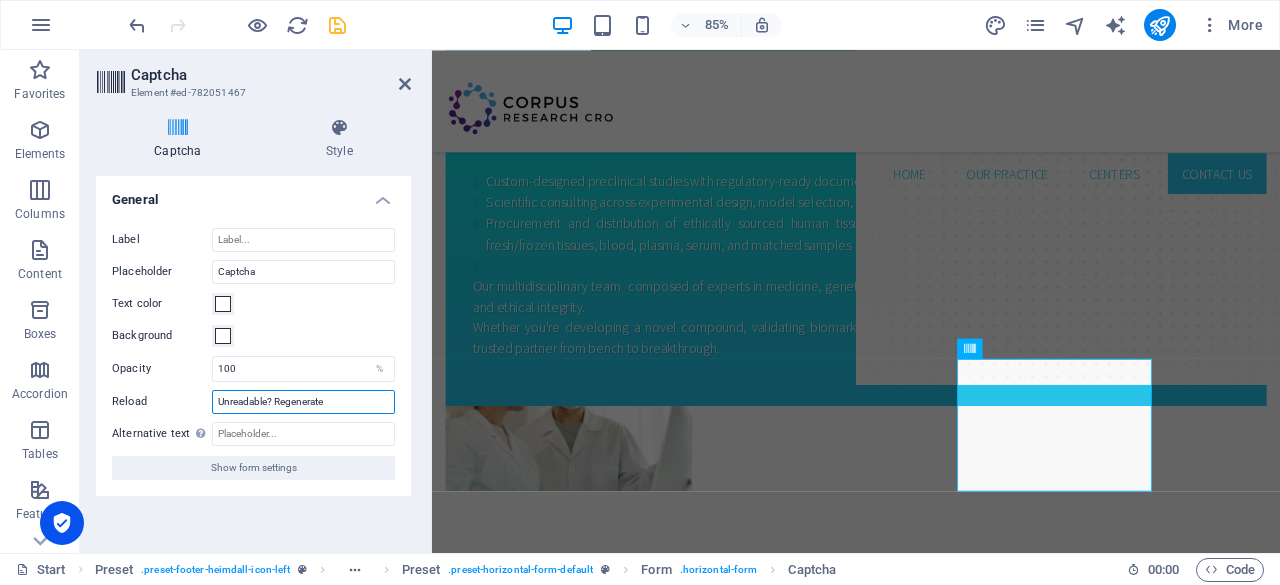 click on "Unreadable? Regenerate" at bounding box center (303, 402) 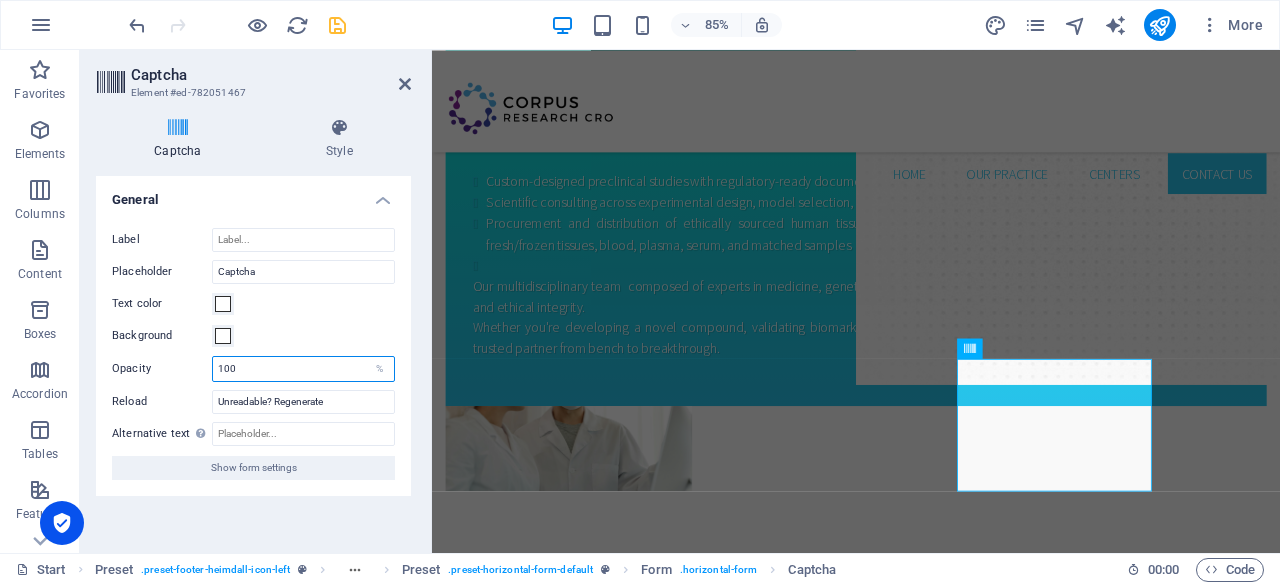 click on "100" at bounding box center [303, 369] 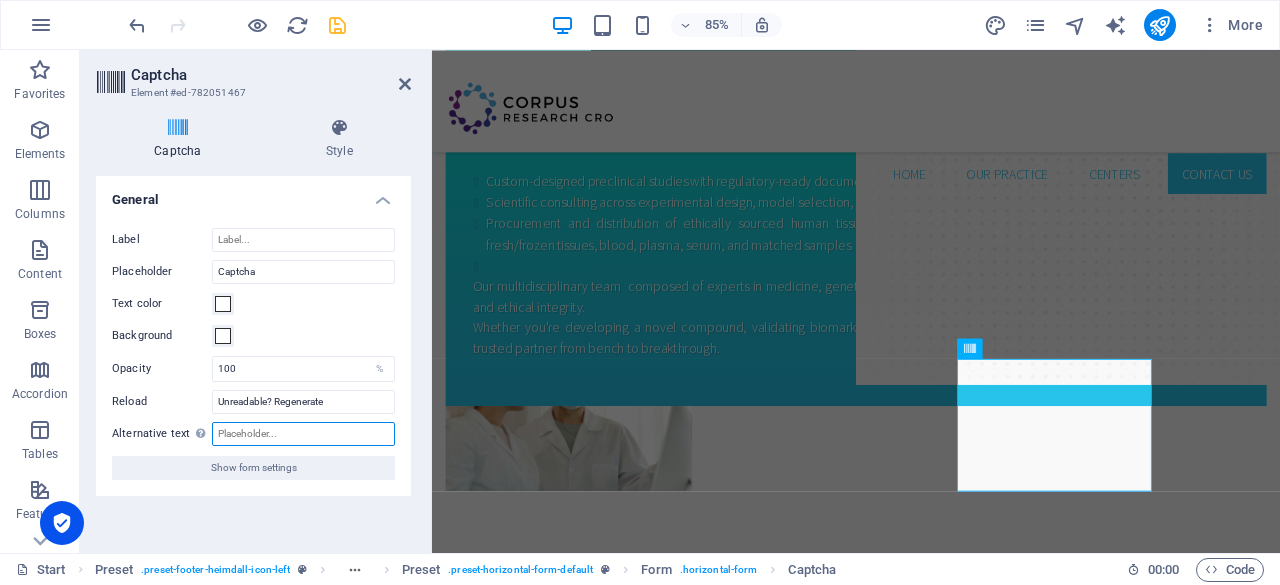 click on "Alternative text The alternative text is used by devices that cannot display images (e.g. image search engines) and should be added to every image to improve website accessibility." at bounding box center (303, 434) 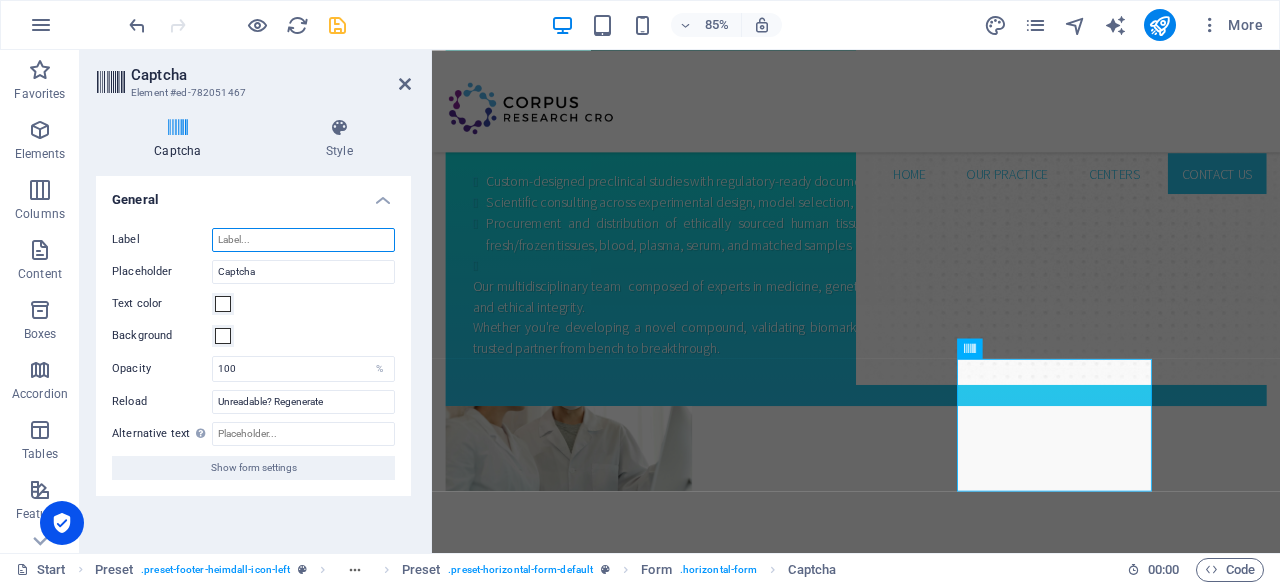 click on "Label" at bounding box center (303, 240) 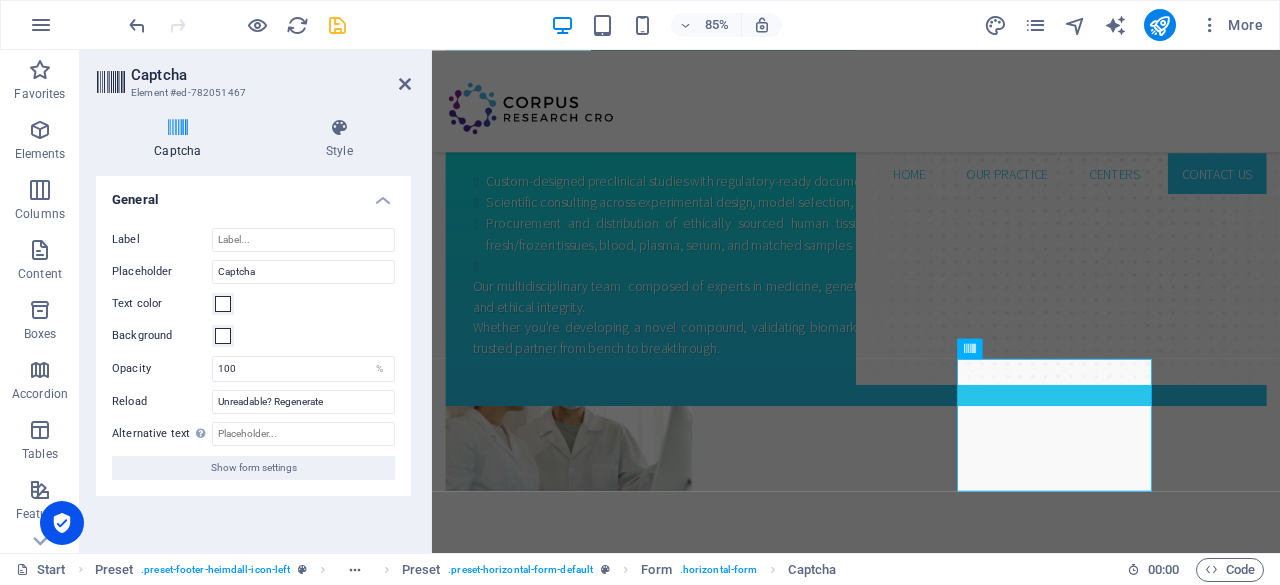 click on "Captcha Style General Label Placeholder Captcha Text color Background Opacity 100  % Reload Unreadable? Regenerate Alternative text The alternative text is used by devices that cannot display images (e.g. image search engines) and should be added to every image to improve website accessibility. Show form settings Preset Element Layout How this element expands within the layout (Flexbox). Size Default auto px % 1/1 1/2 1/3 1/4 1/5 1/6 1/7 1/8 1/9 1/10 Grow Shrink Order Container layout Visible Visible Opacity 100 % Overflow Spacing Margin Default auto px % rem vw vh Custom Custom auto px % rem vw vh auto px % rem vw vh auto px % rem vw vh auto px % rem vw vh Padding Default px rem % vh vw Custom Custom px rem % vh vw px rem % vh vw px rem % vh vw px rem % vh vw Border Style              - Width 1 auto px rem % vh vw Custom Custom 1 auto px rem % vh vw 1 auto px rem % vh vw 1 auto px rem % vh vw 1 auto px rem % vh vw  - Color Round corners Default px rem % vh vw Custom Custom px rem % vh vw px rem % %" at bounding box center (253, 327) 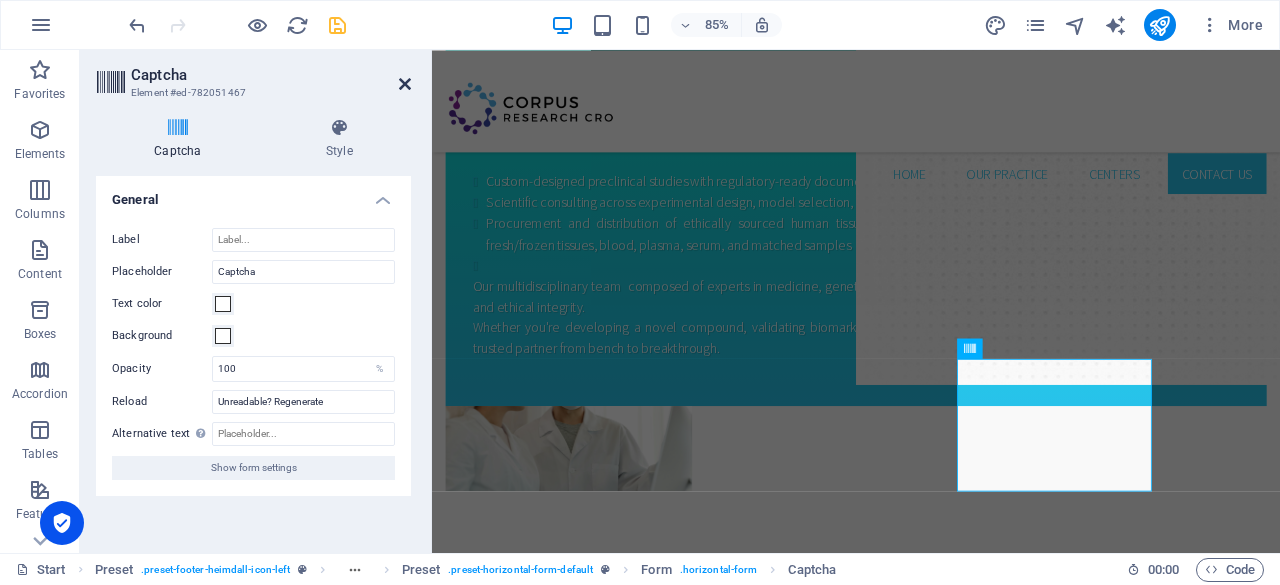 click at bounding box center [405, 84] 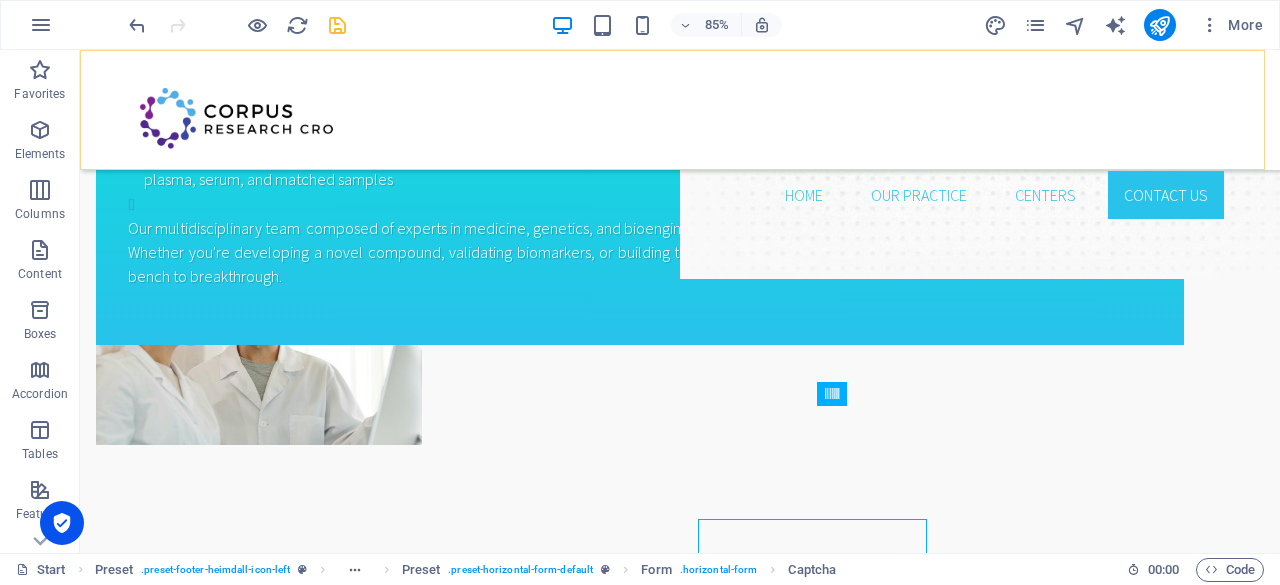 scroll, scrollTop: 2128, scrollLeft: 0, axis: vertical 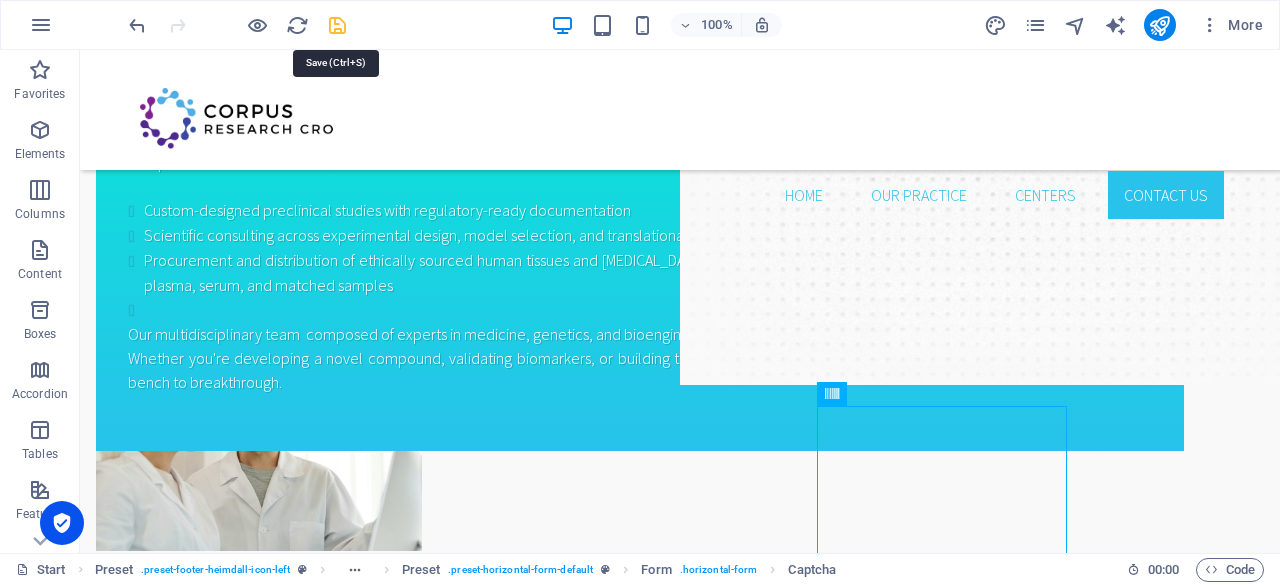 click at bounding box center [337, 25] 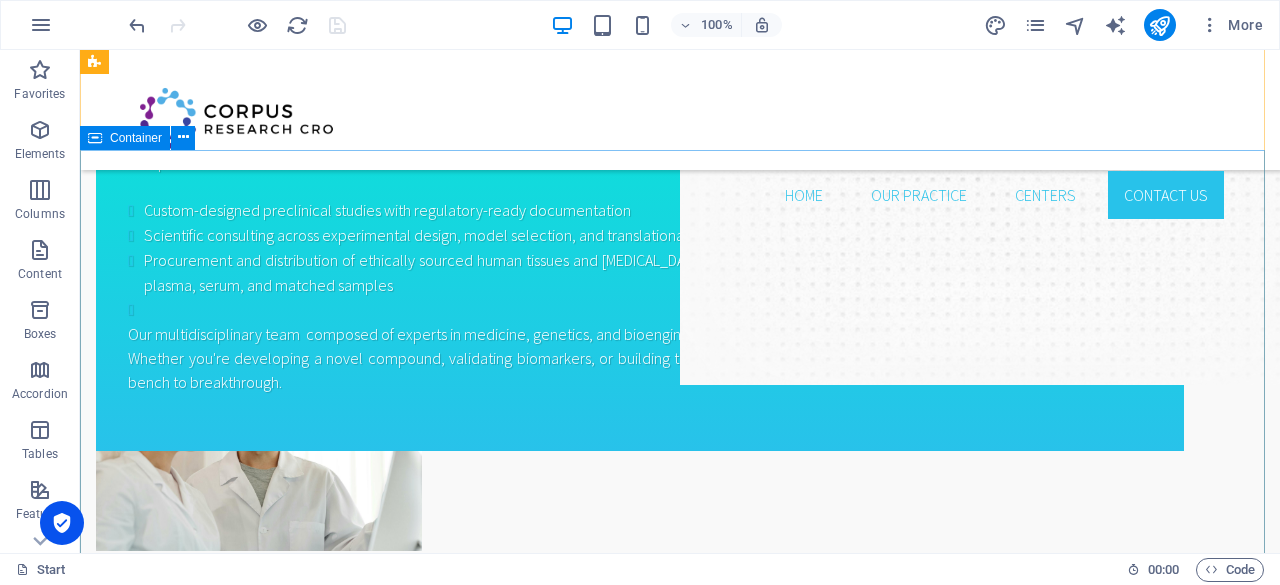 click on "Address Corpus Research CRO [PERSON_NAME][STREET_ADDRESS] FREE PARKING SPOTS AVAILABLE Contact us Phone:  + [PHONE_NUMBER] E-Mail:  [EMAIL_ADDRESS][DOMAIN_NAME] Open hours:   [DATE] - [DATE]: 8am - 8pm callback request   I have read and understand the privacy policy. Unreadable? Regenerate Send" at bounding box center (680, 1499) 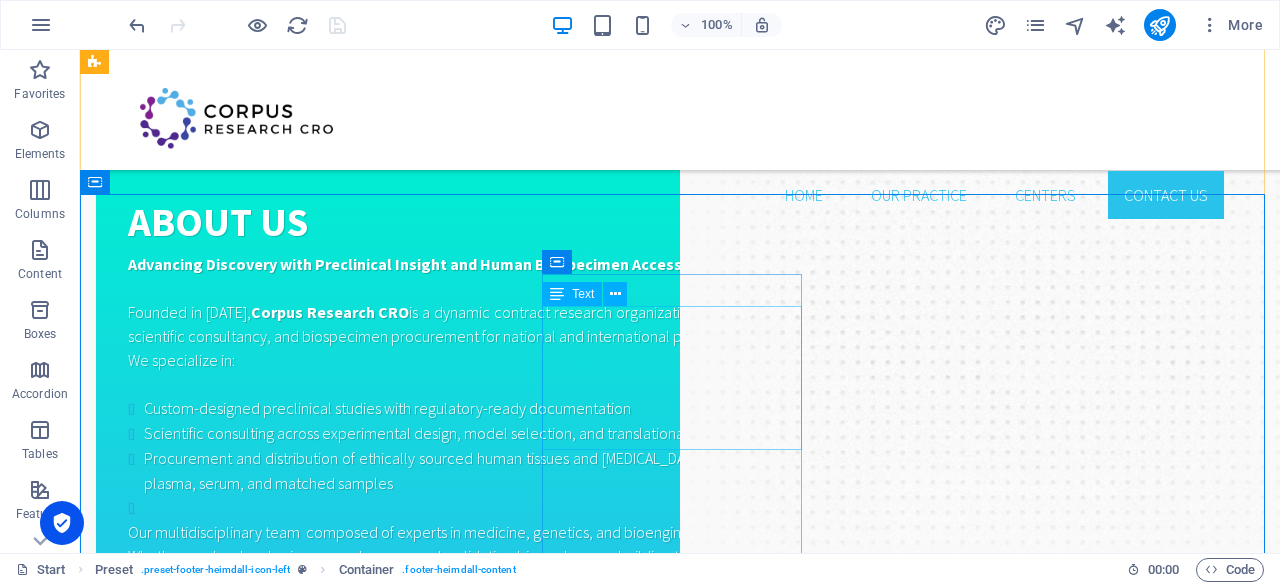 scroll, scrollTop: 1928, scrollLeft: 0, axis: vertical 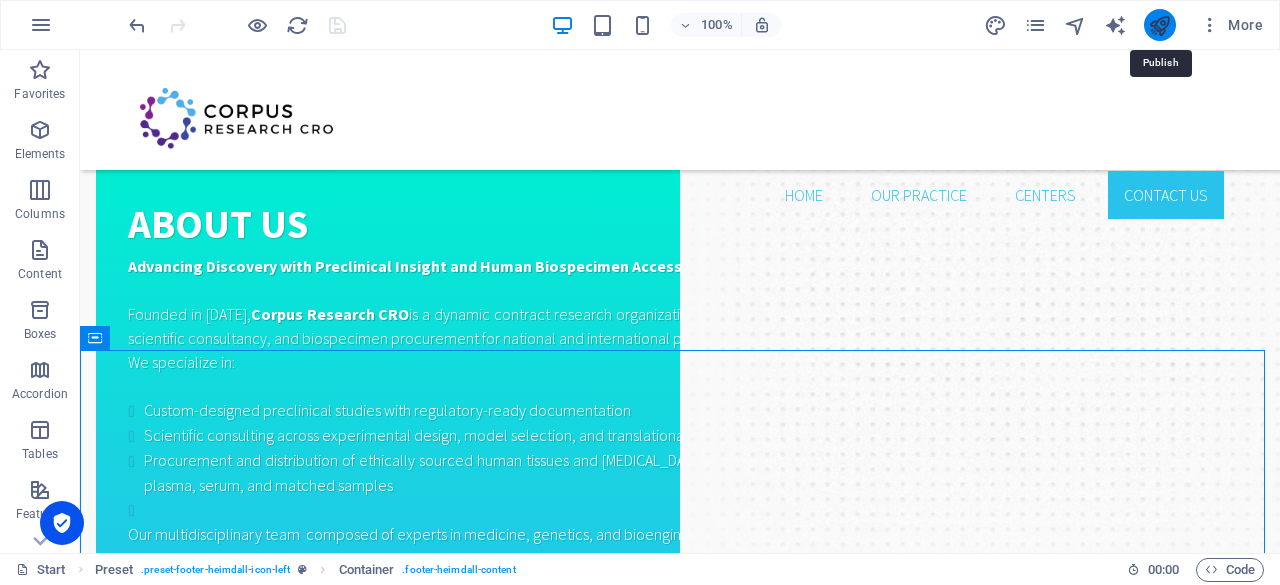 click at bounding box center [1159, 25] 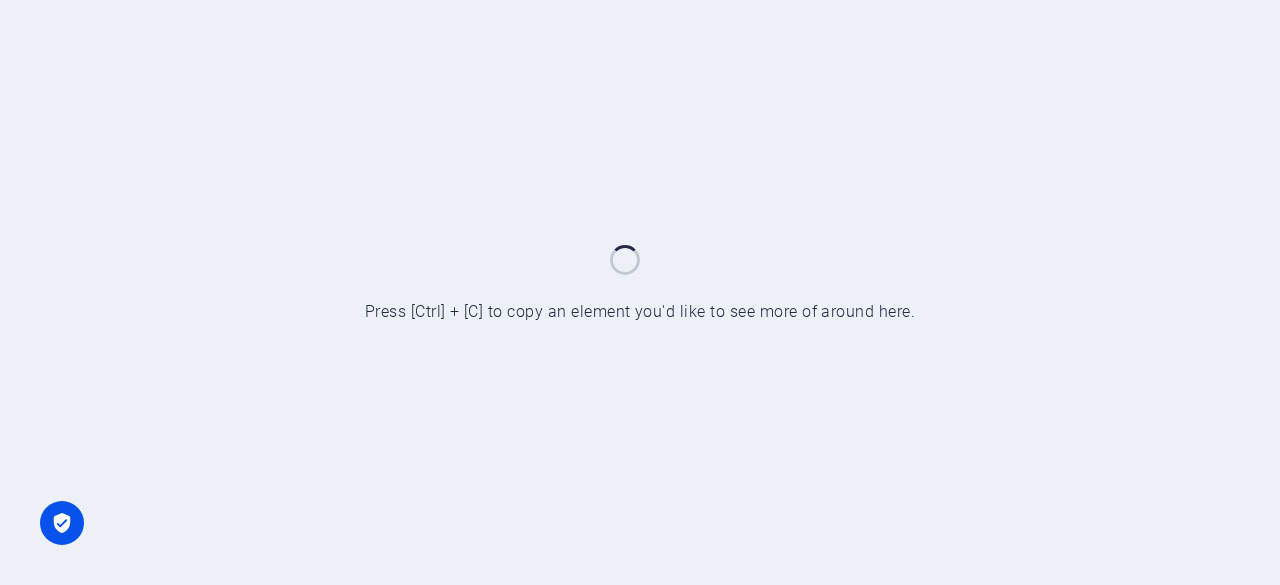 scroll, scrollTop: 0, scrollLeft: 0, axis: both 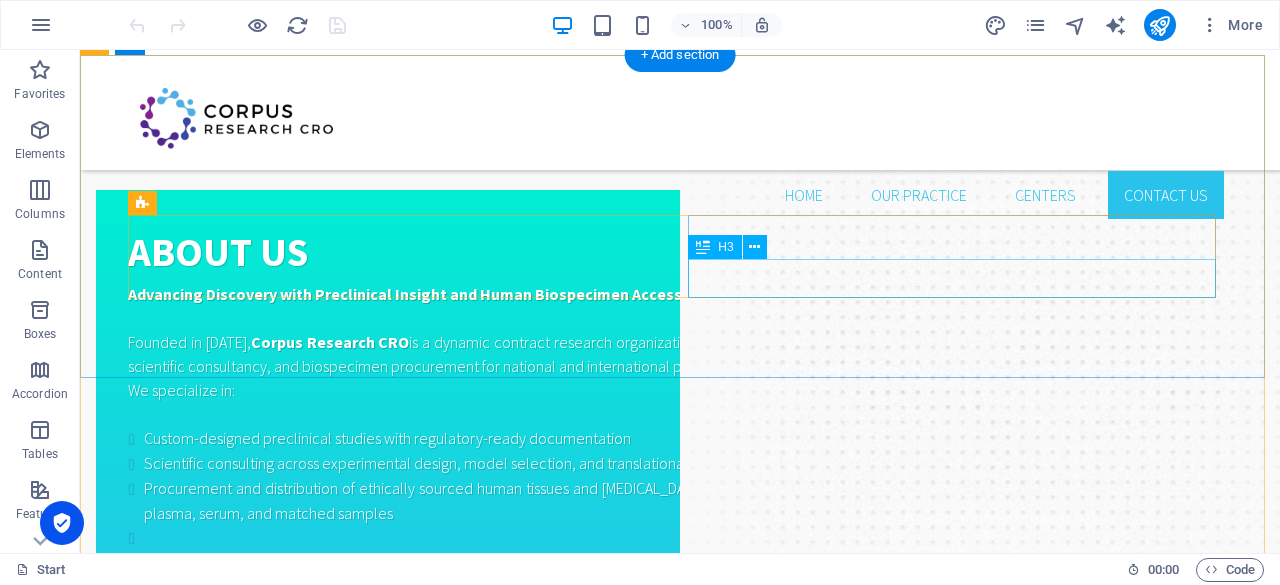 click on "+ 1-123-456-7890" at bounding box center (1131, 1146) 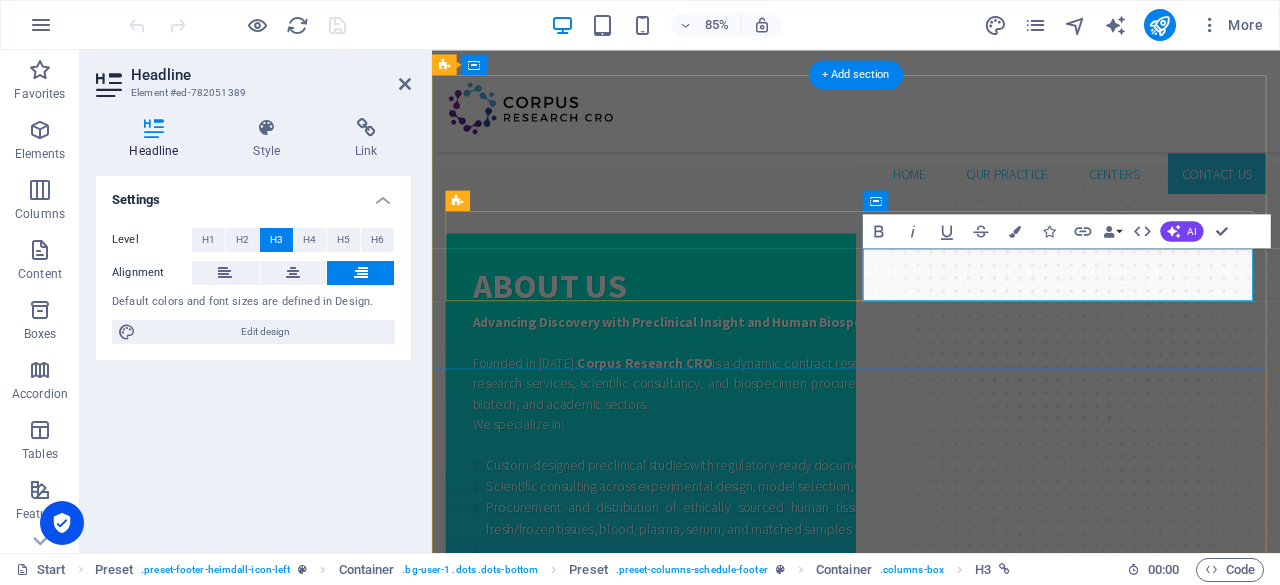 scroll, scrollTop: 1976, scrollLeft: 0, axis: vertical 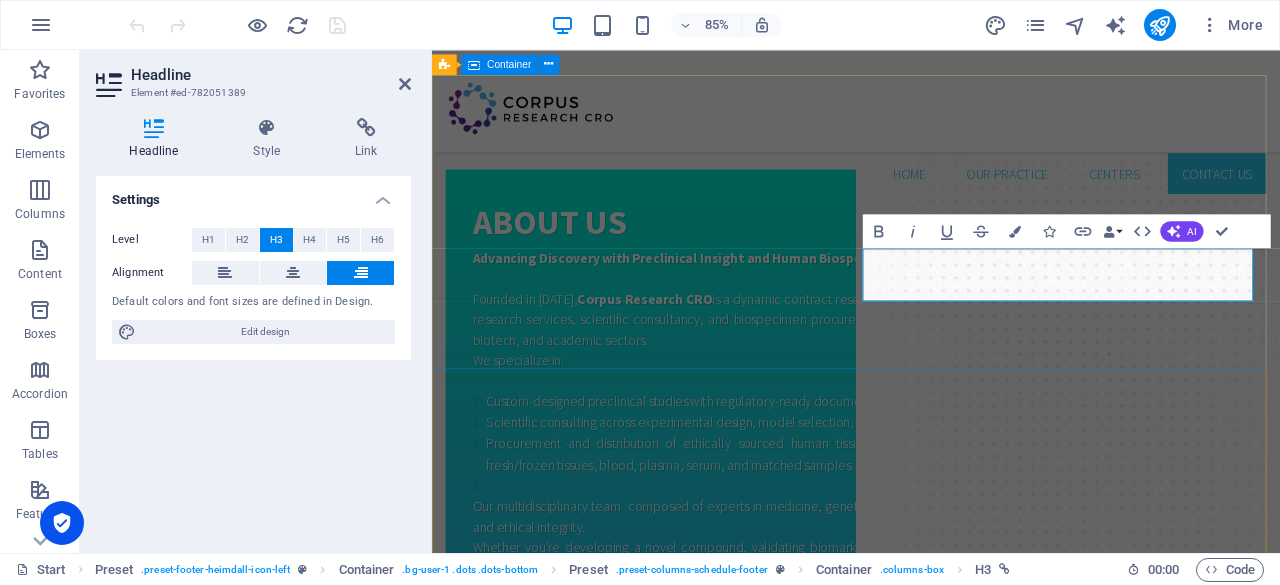 click on "Let’s Build Science Together Whether you're seeking high-quality biospecimens, expert support for your next preclinical study, or strategic scientific consultation we’re ready to collaborate. Reach out to explore how we can advance your research, together. Initiate Your Research Collaboration ​ ​ ​" at bounding box center [931, 1112] 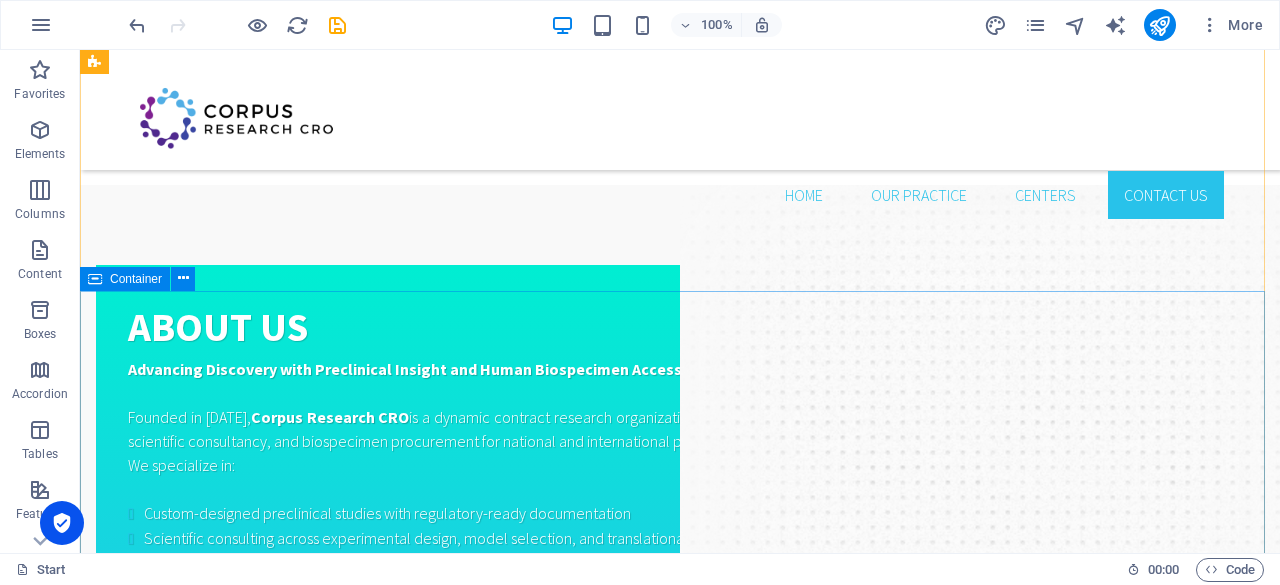 scroll, scrollTop: 1676, scrollLeft: 0, axis: vertical 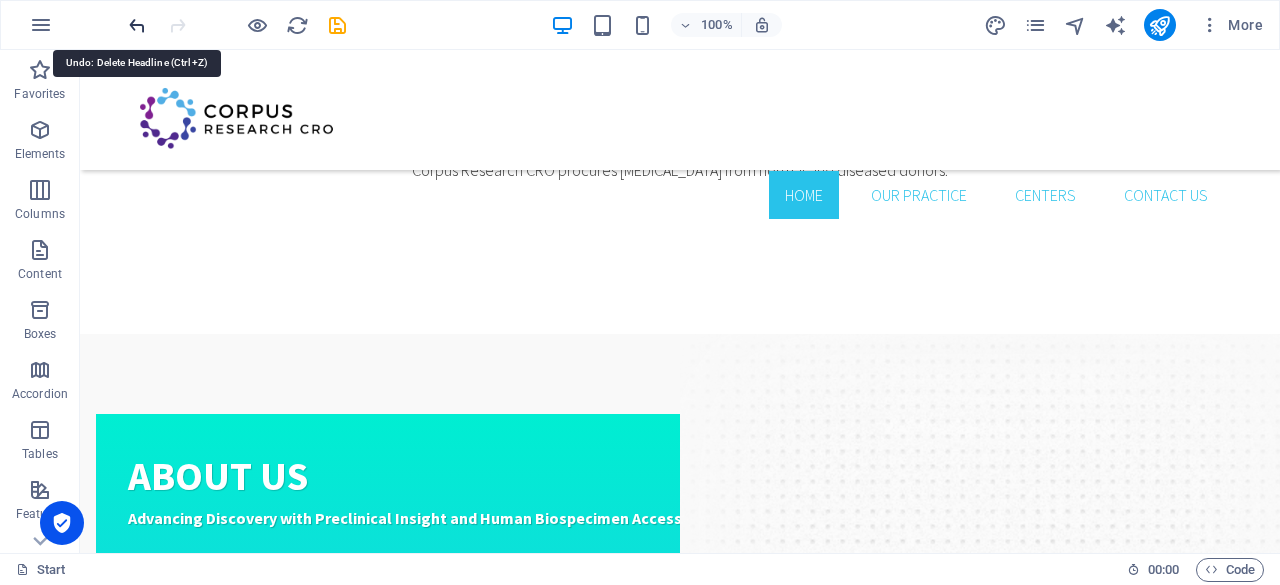click at bounding box center [137, 25] 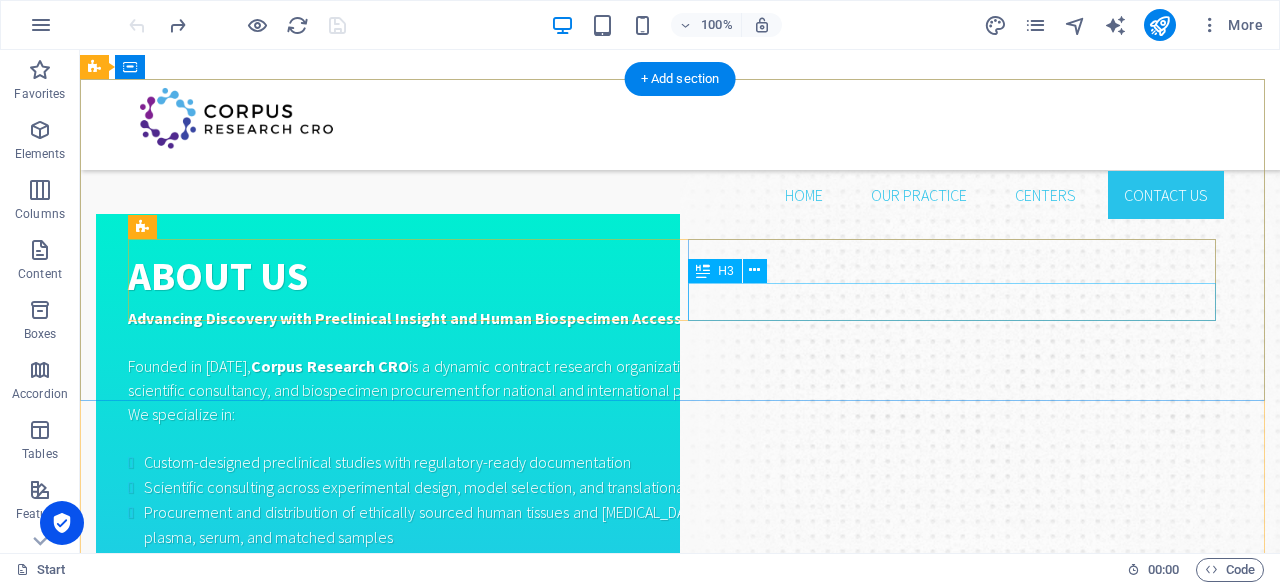 click on "+ 1-123-456-7890" at bounding box center [1131, 1170] 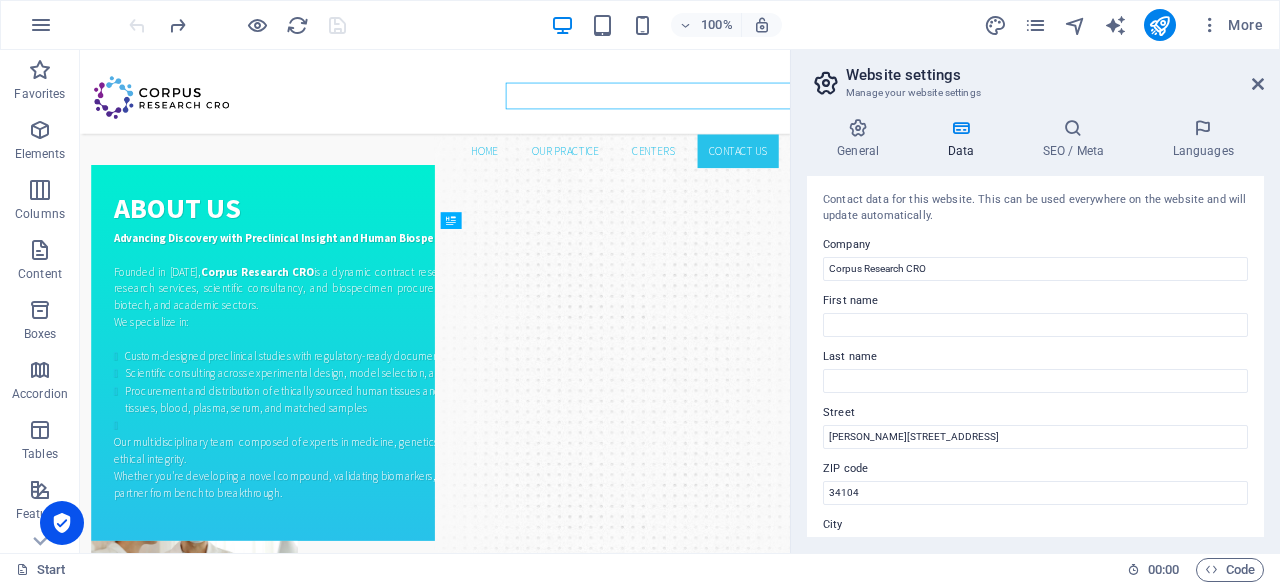 scroll, scrollTop: 2062, scrollLeft: 0, axis: vertical 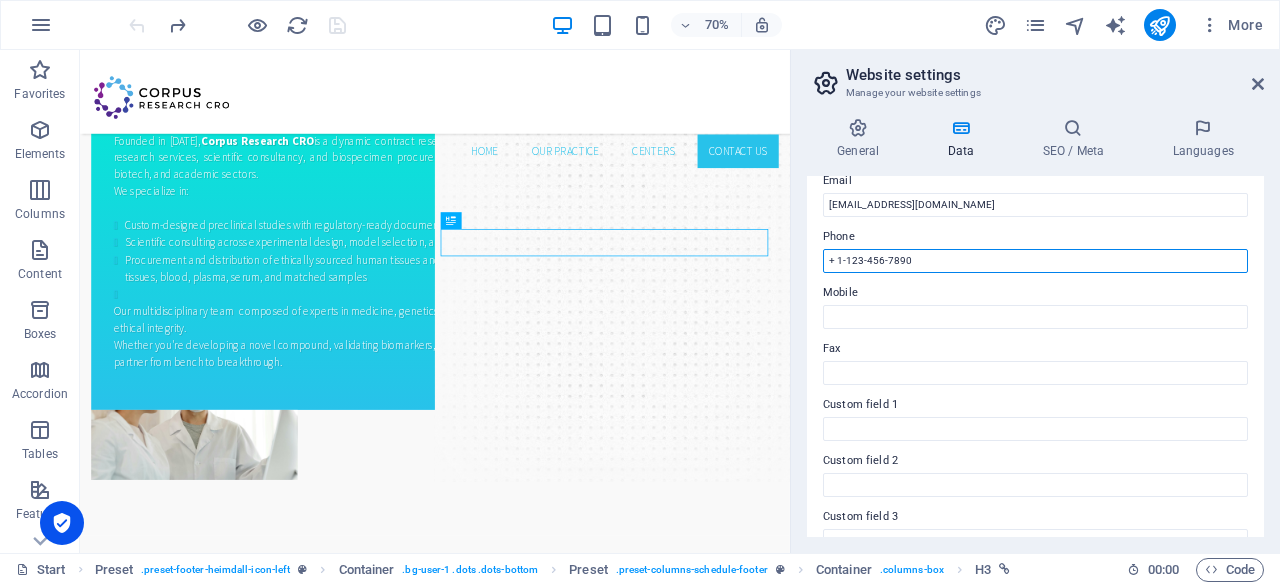 click on "+ 1-123-456-7890" at bounding box center [1035, 261] 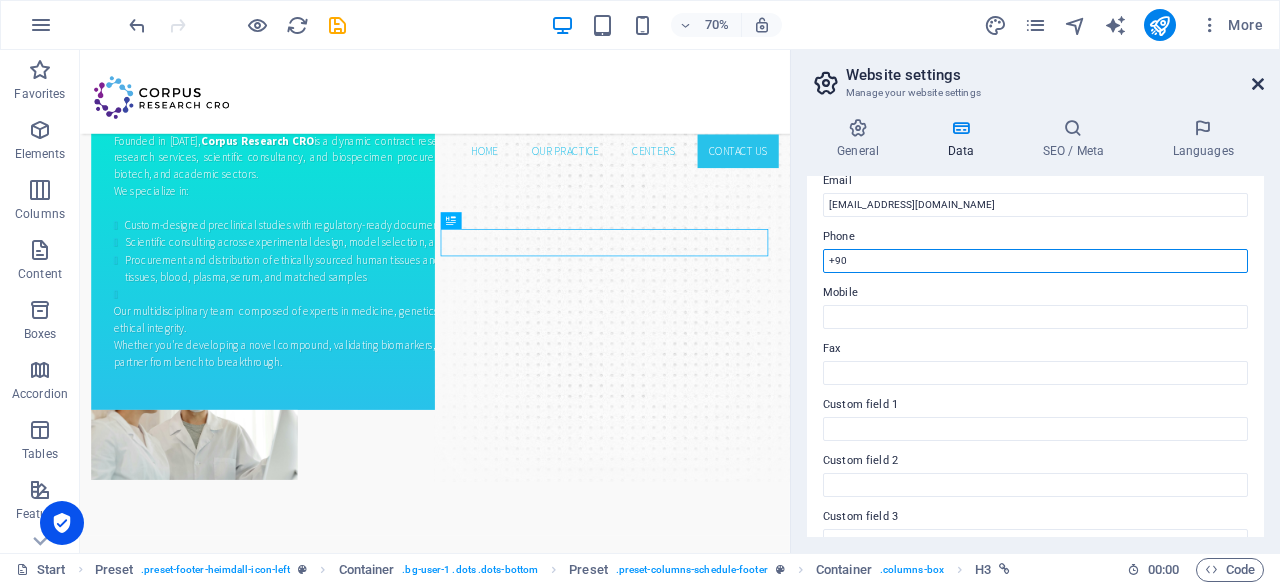 type on "+90" 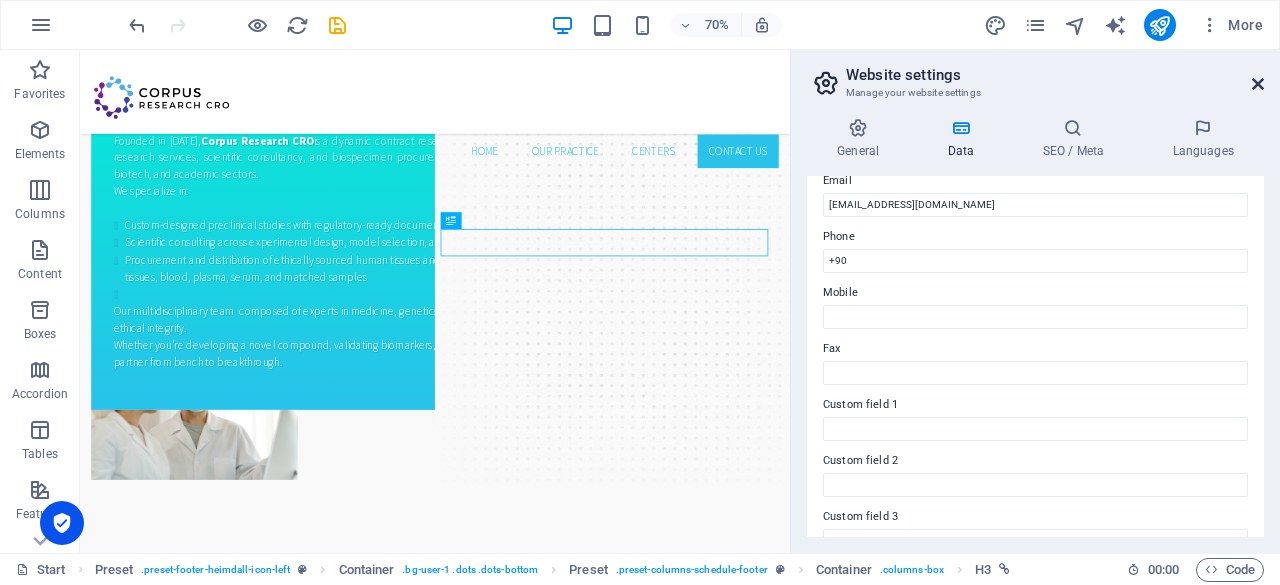 click at bounding box center [1258, 84] 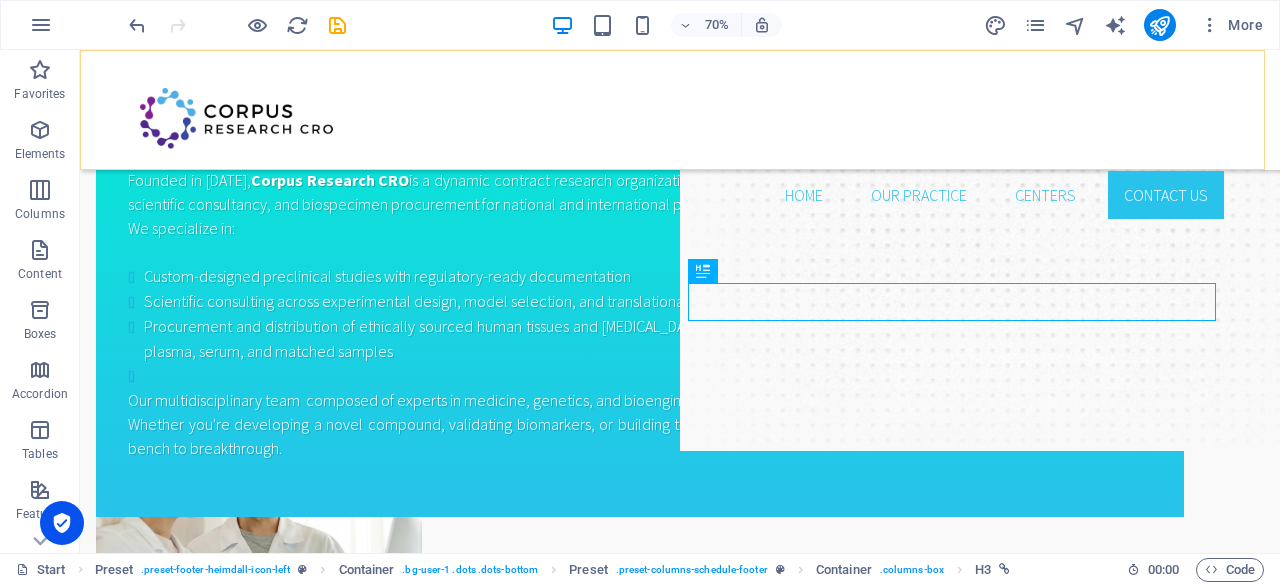 scroll, scrollTop: 1876, scrollLeft: 0, axis: vertical 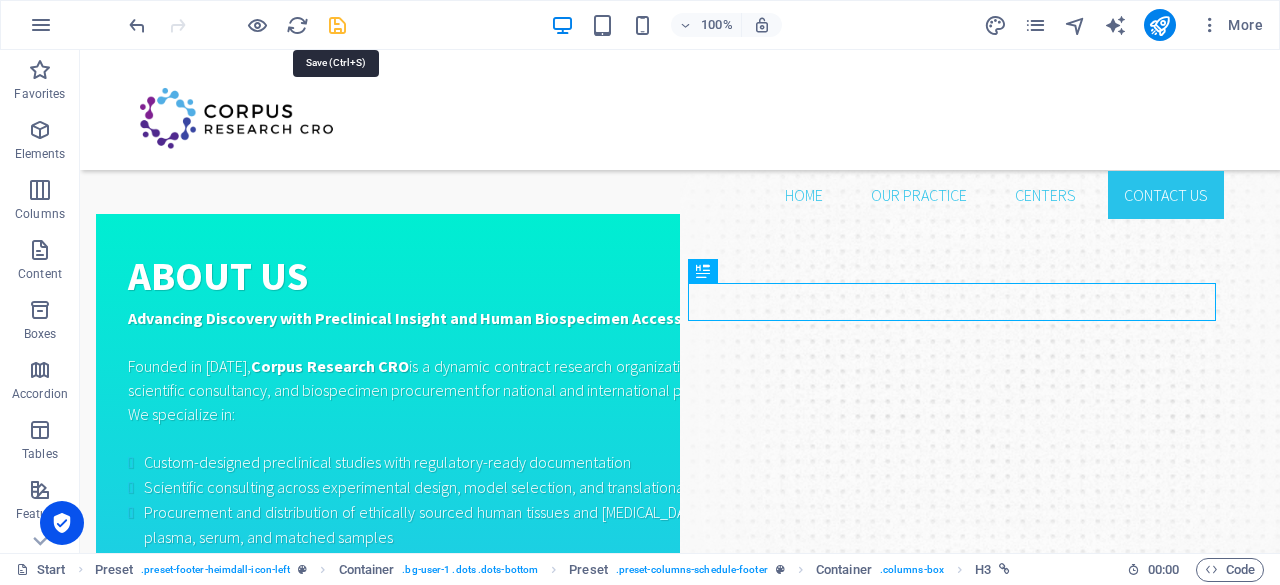 click at bounding box center [337, 25] 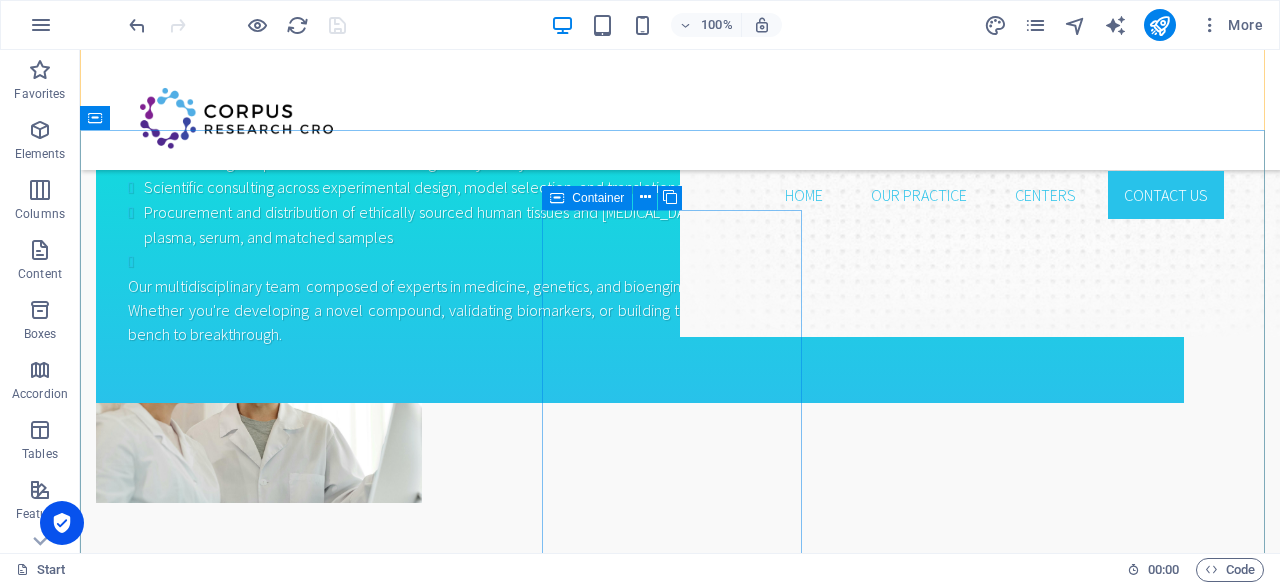 scroll, scrollTop: 2076, scrollLeft: 0, axis: vertical 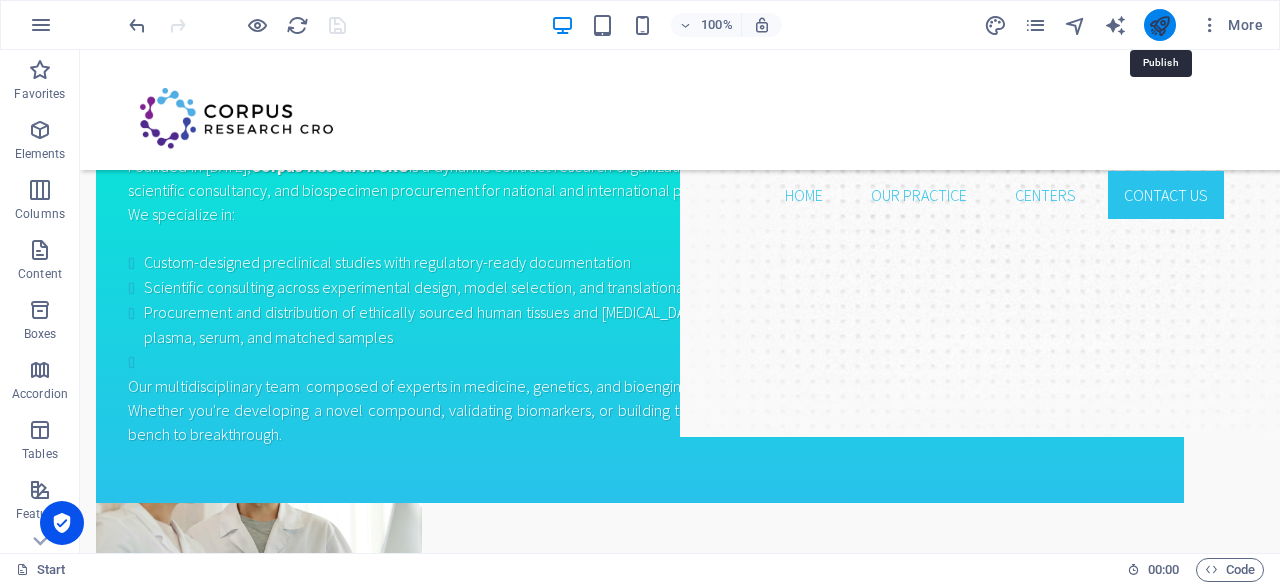 click at bounding box center (1159, 25) 